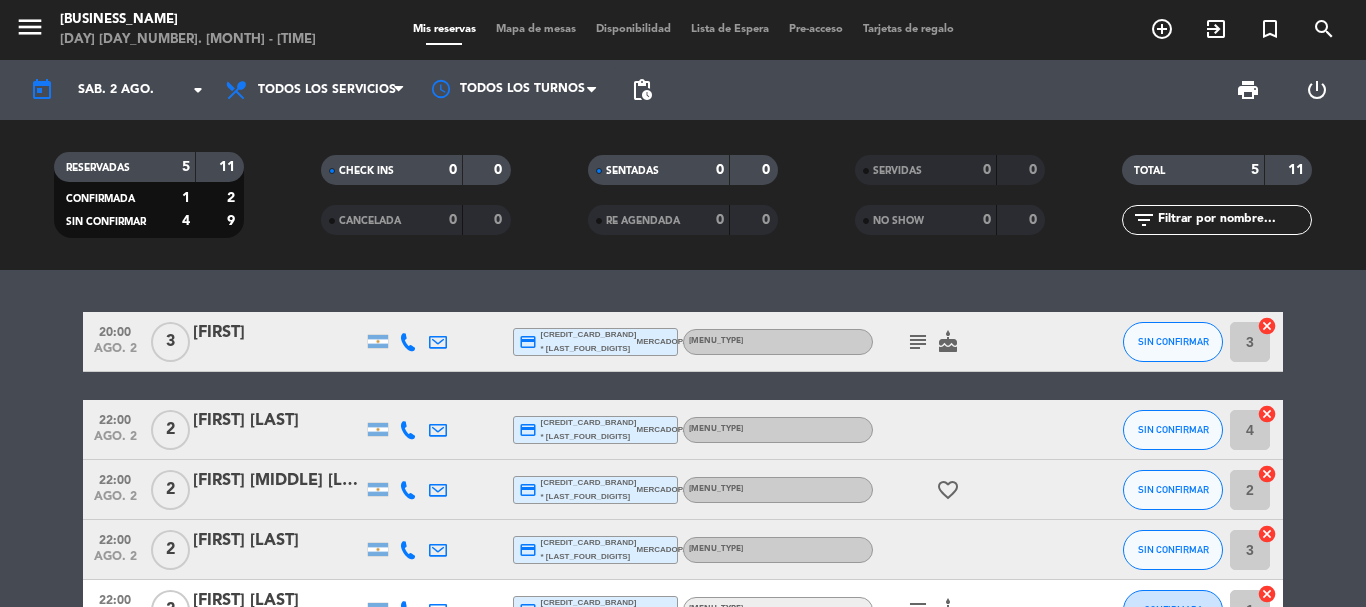 scroll, scrollTop: 0, scrollLeft: 0, axis: both 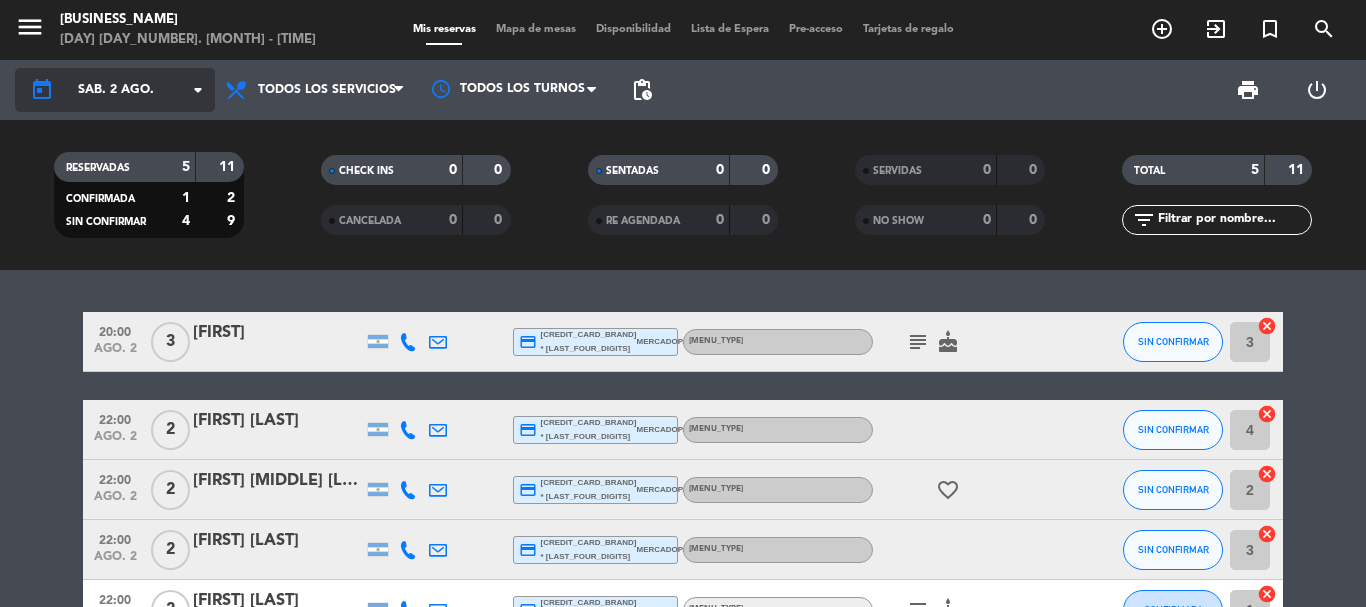click on "arrow_drop_down" 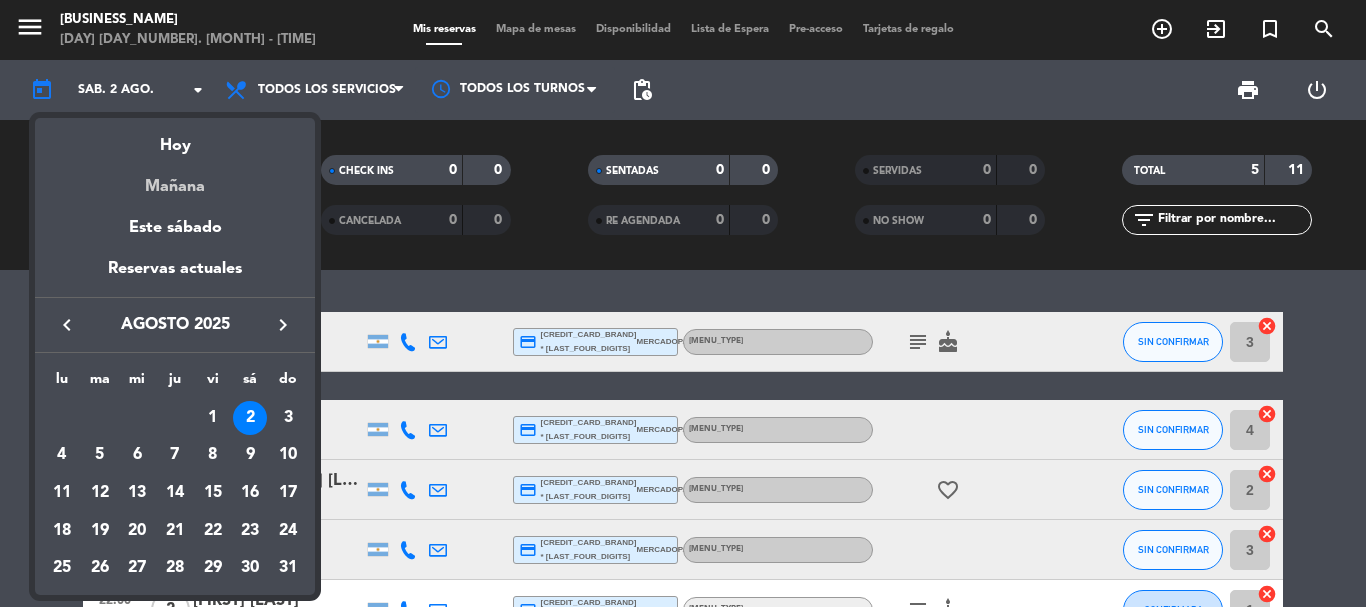 click on "Mañana" at bounding box center (175, 179) 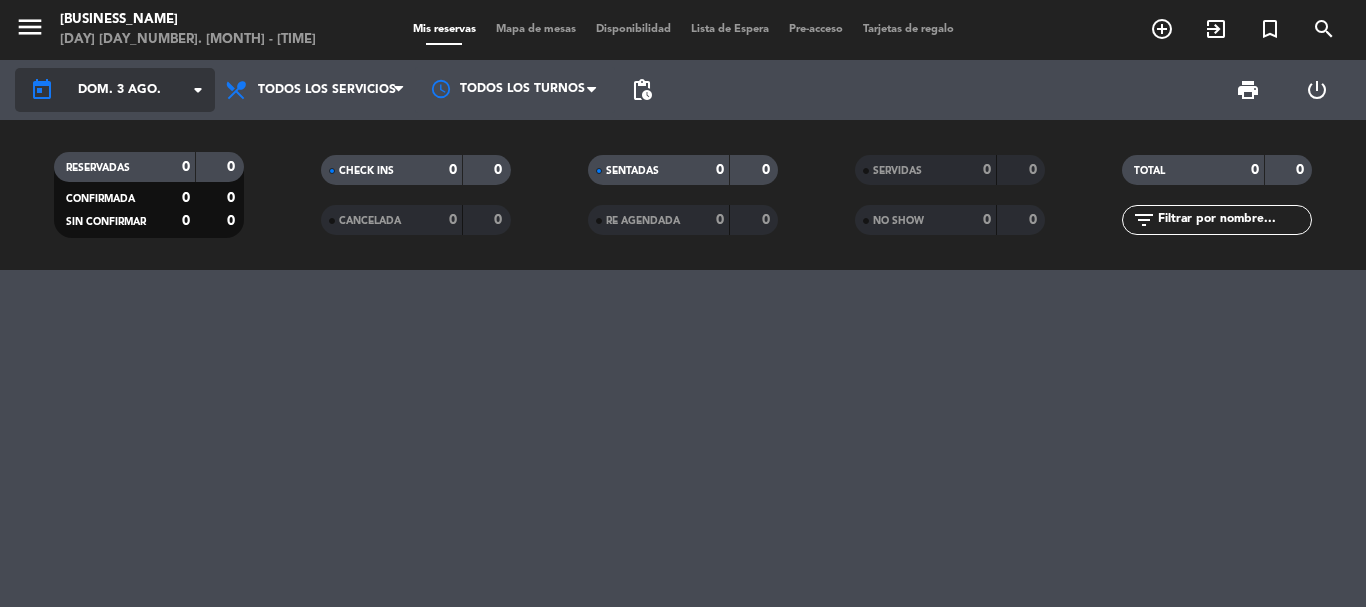 click on "arrow_drop_down" 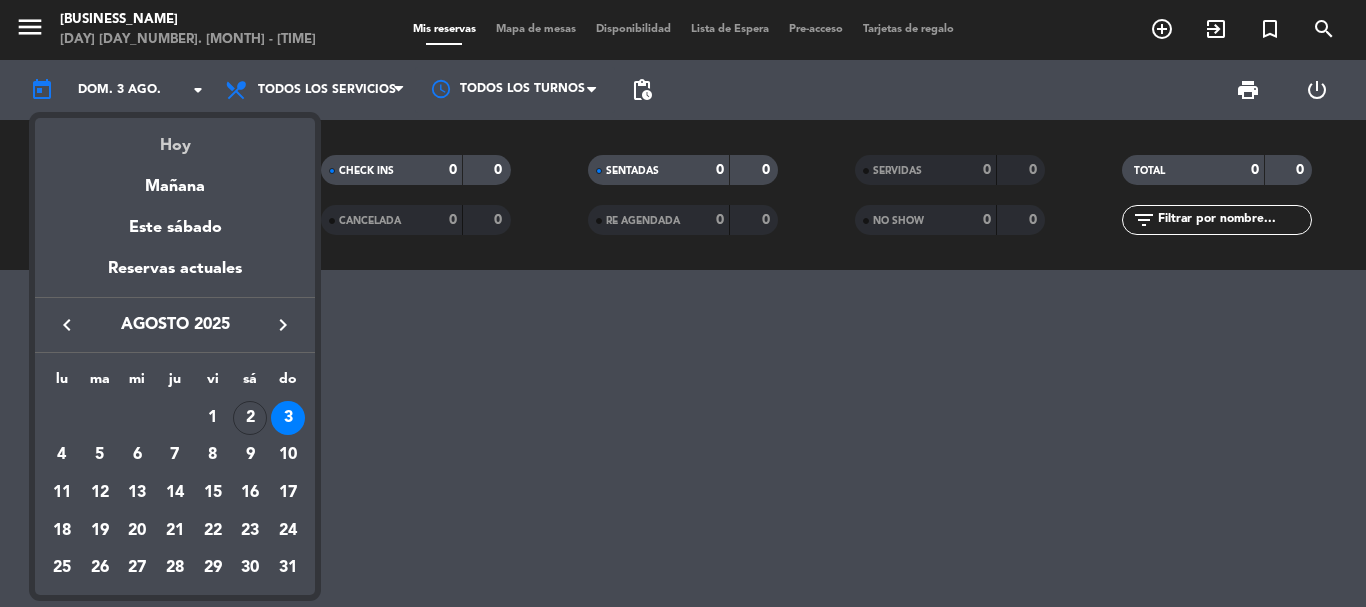 click on "Hoy" at bounding box center (175, 138) 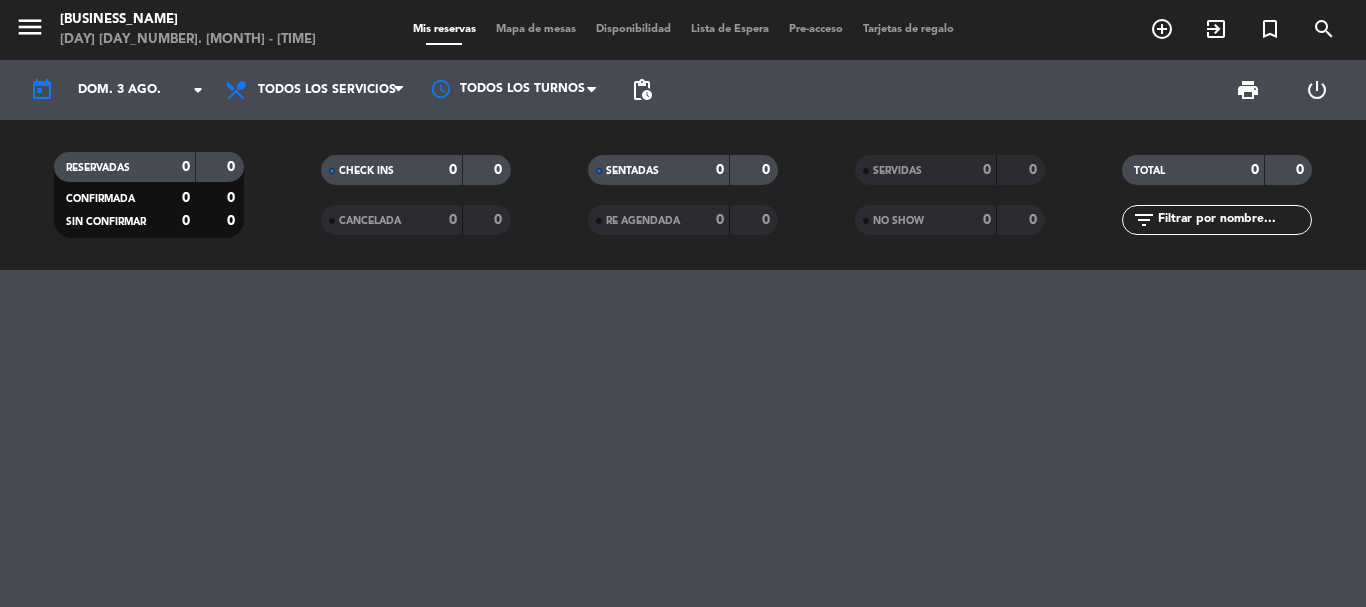 type on "sáb. 2 ago." 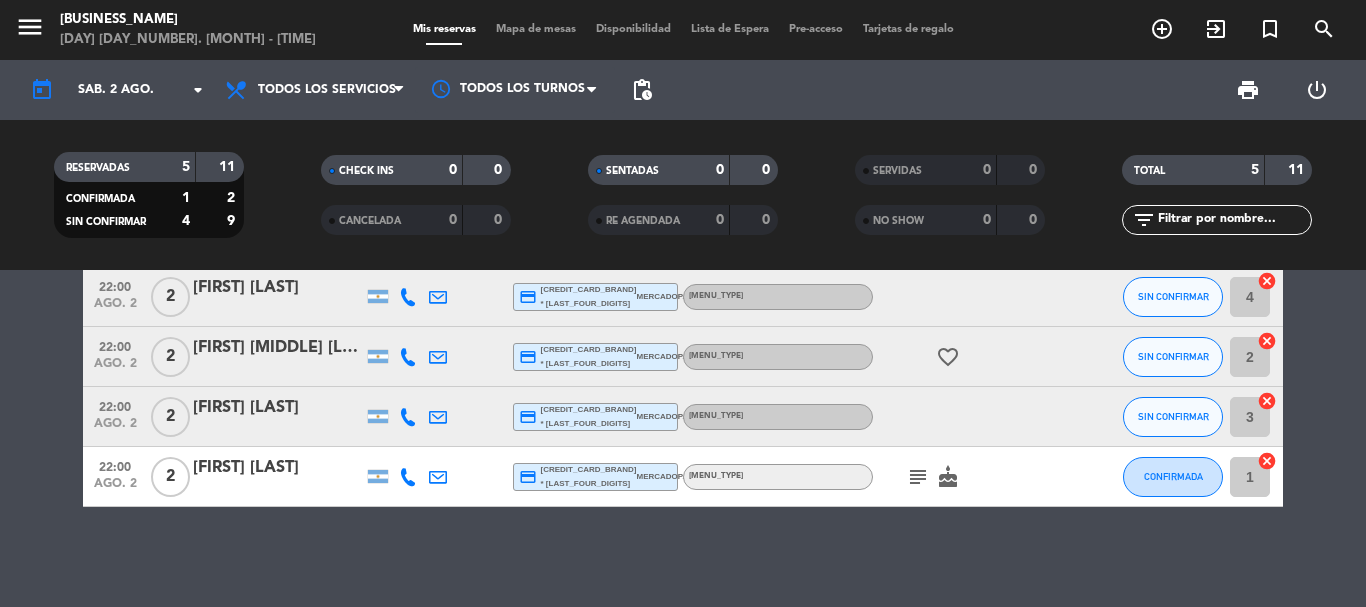 scroll, scrollTop: 33, scrollLeft: 0, axis: vertical 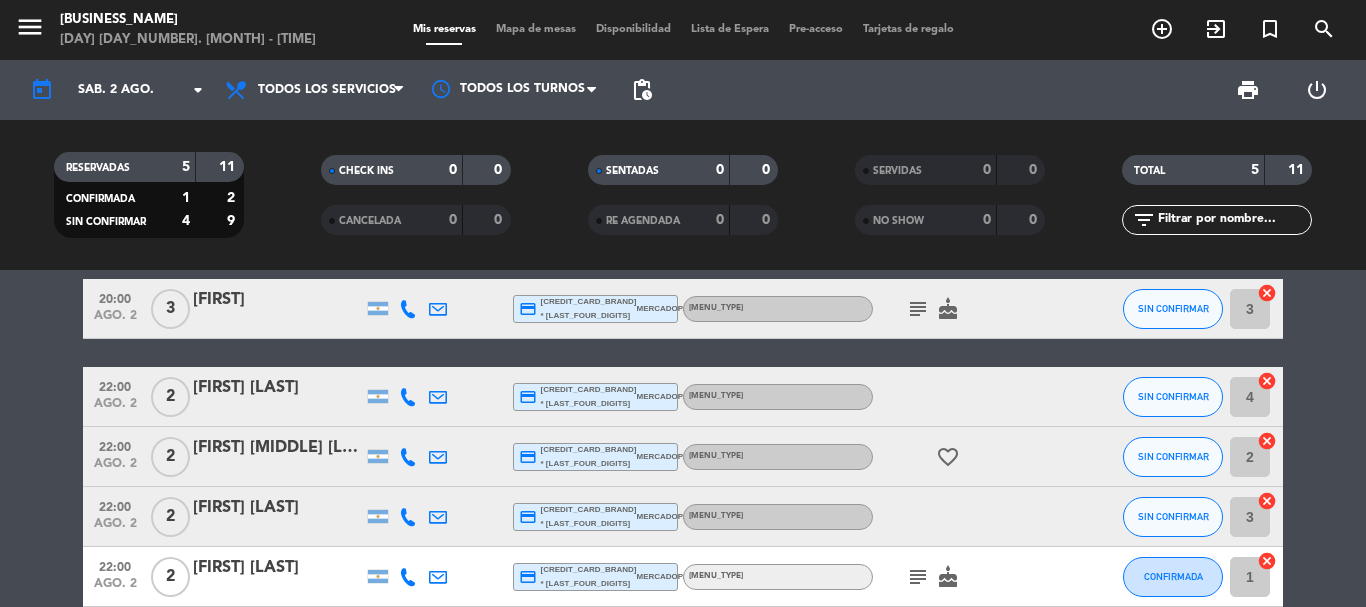 drag, startPoint x: 0, startPoint y: 281, endPoint x: 30, endPoint y: 251, distance: 42.426407 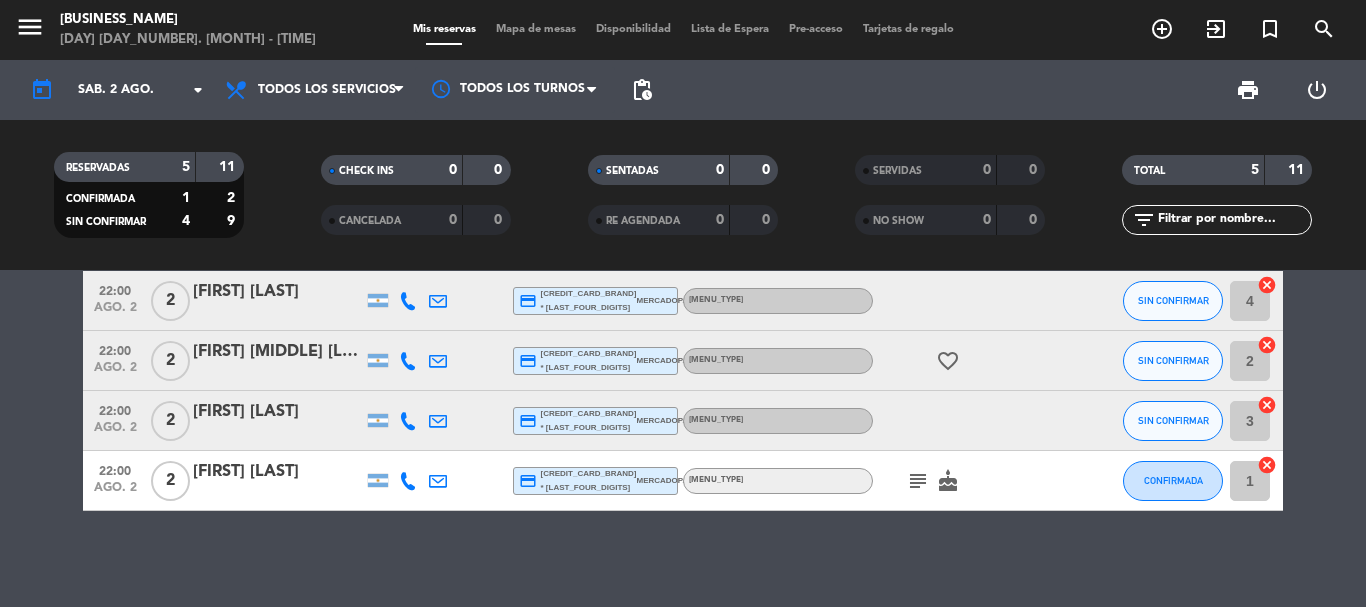 scroll, scrollTop: 133, scrollLeft: 0, axis: vertical 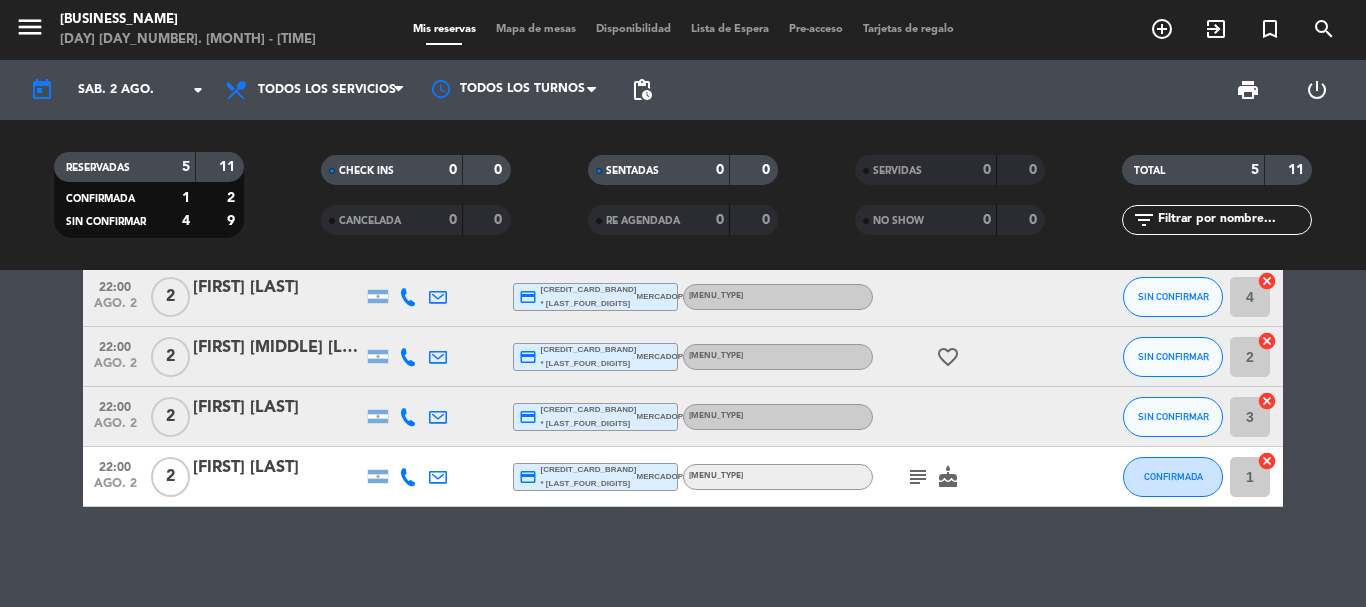 click on "subject" 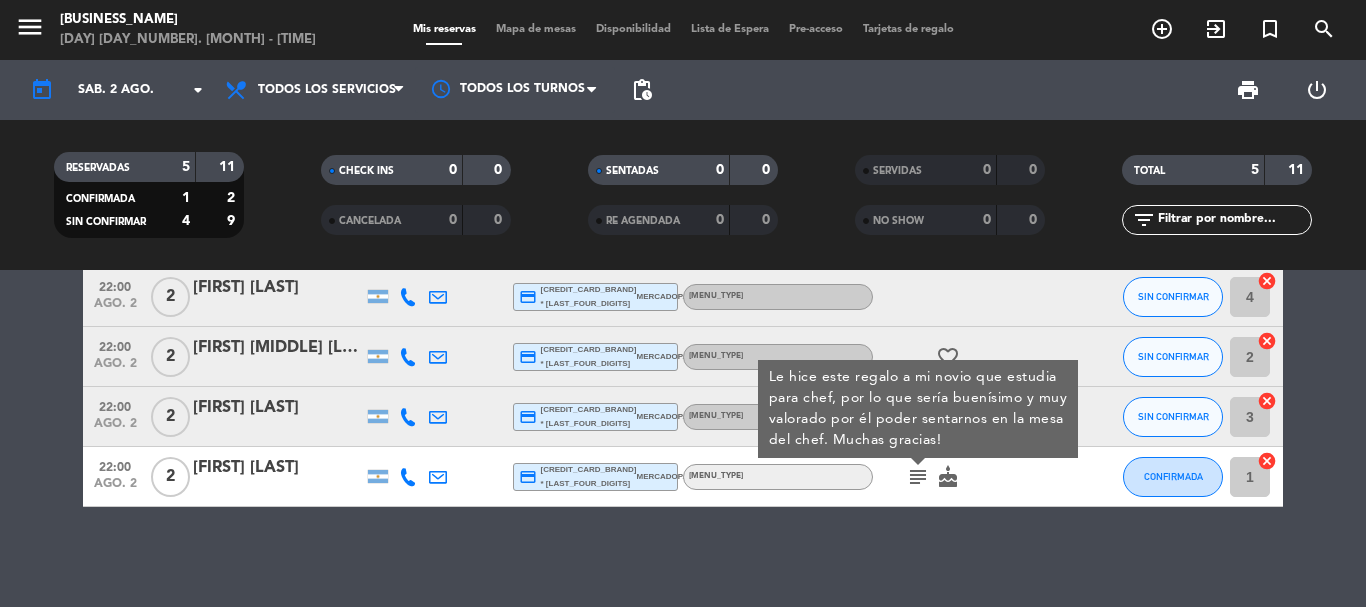 click on "subject" 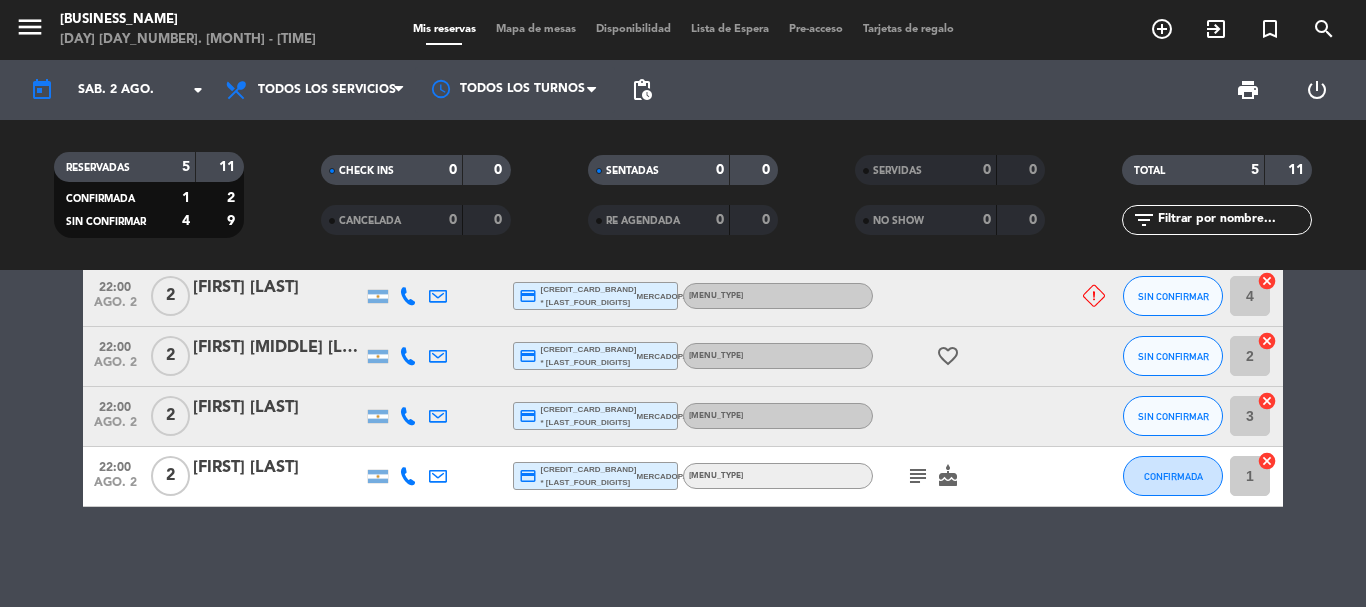 scroll, scrollTop: 111, scrollLeft: 0, axis: vertical 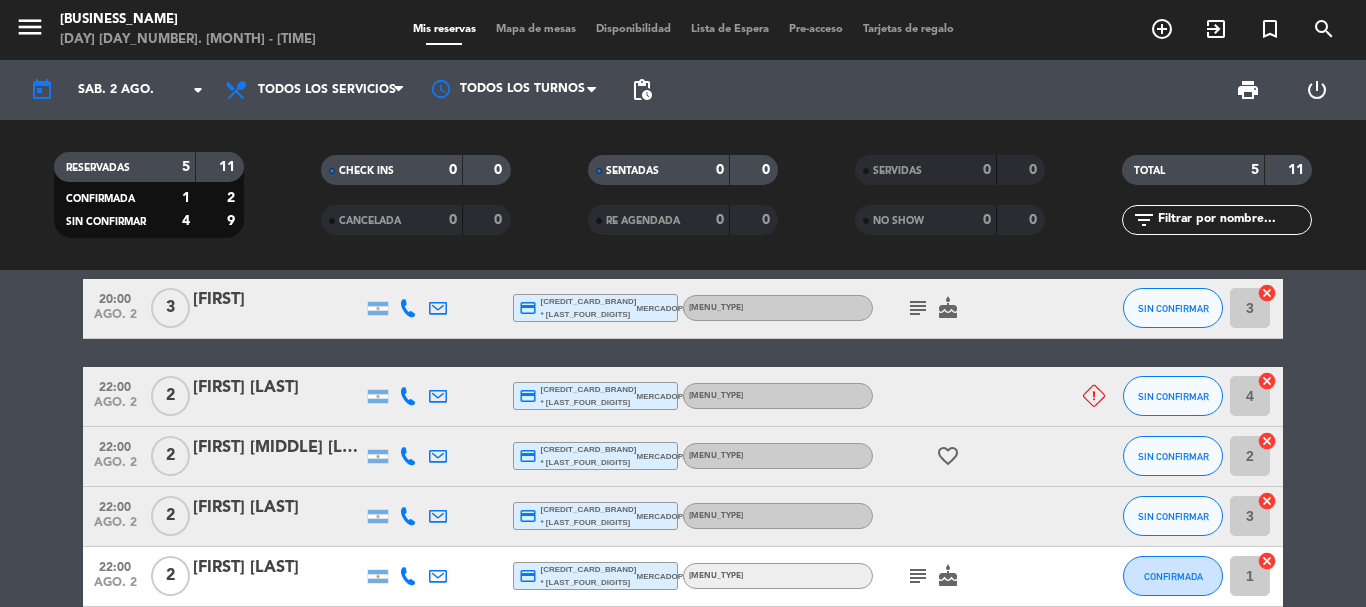 click on "subject" 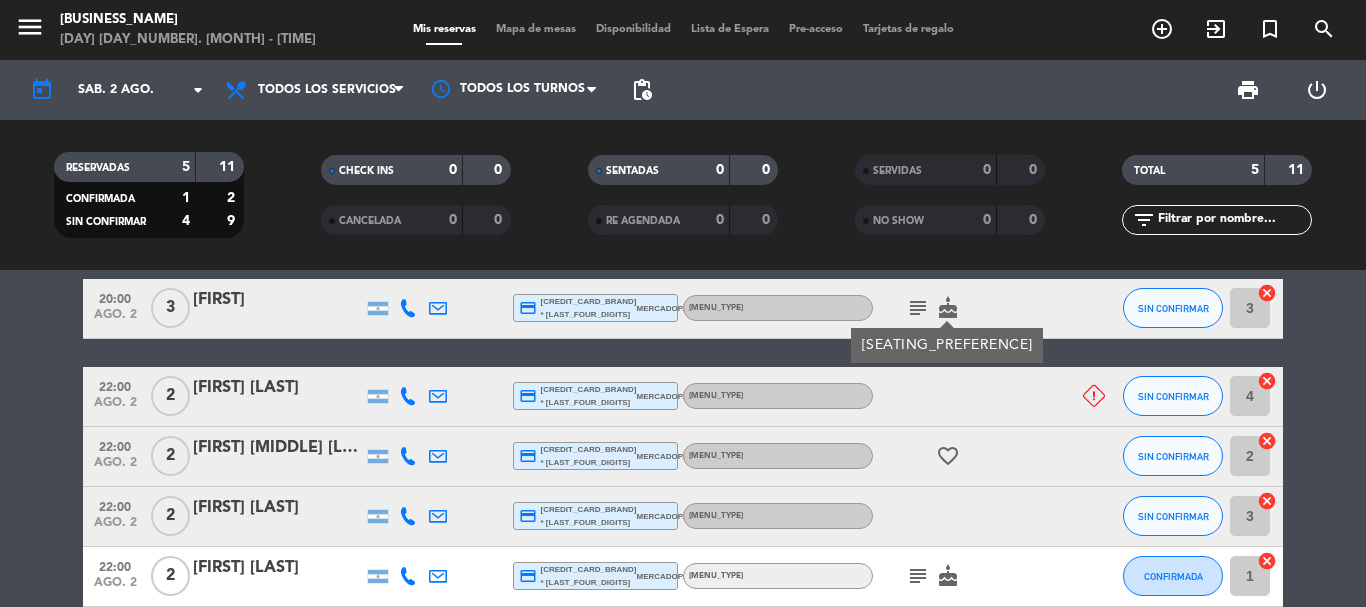 click 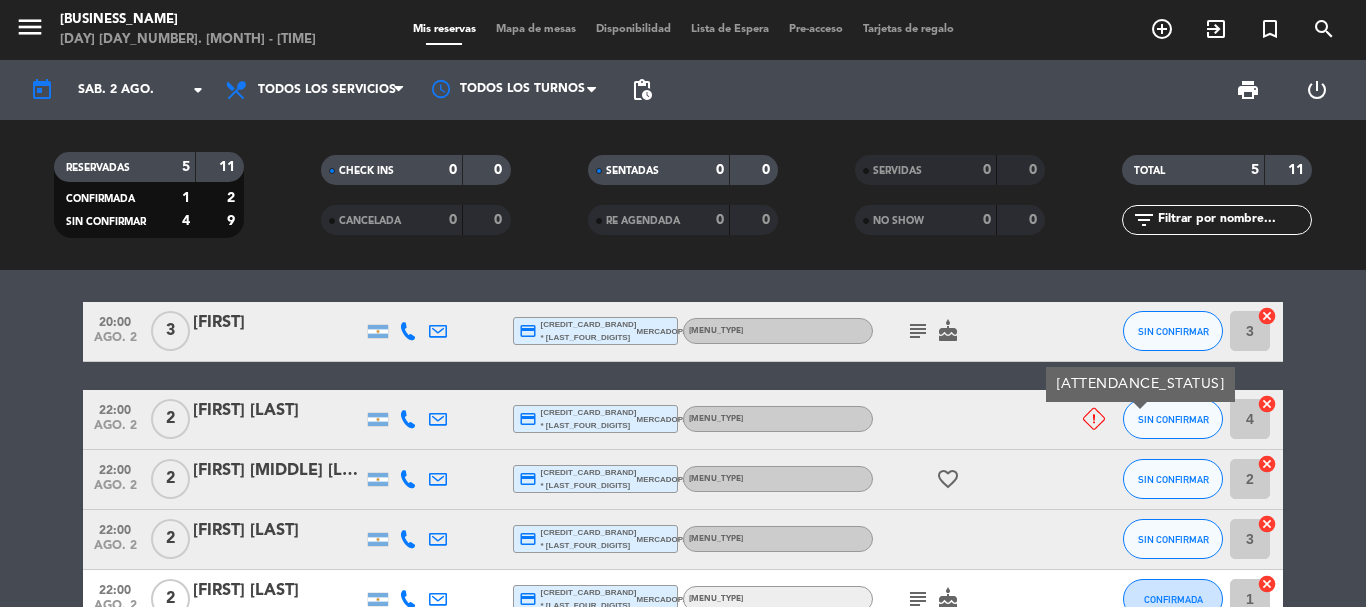 scroll, scrollTop: 11, scrollLeft: 0, axis: vertical 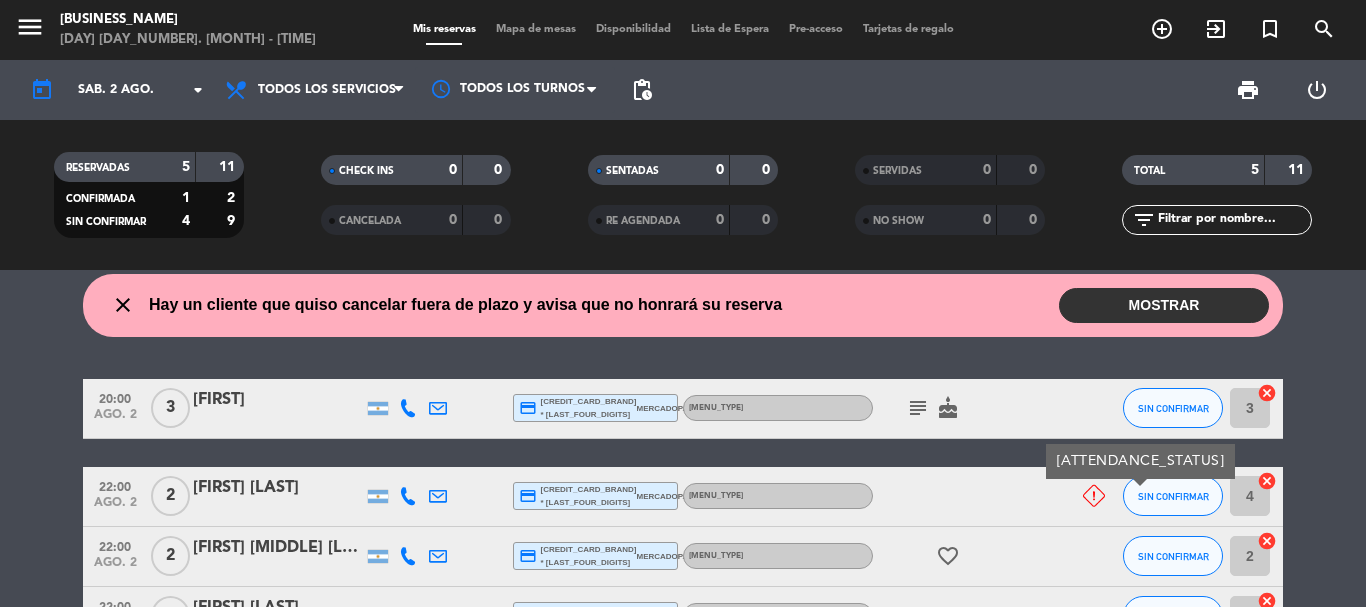 click on "MOSTRAR" at bounding box center (1164, 305) 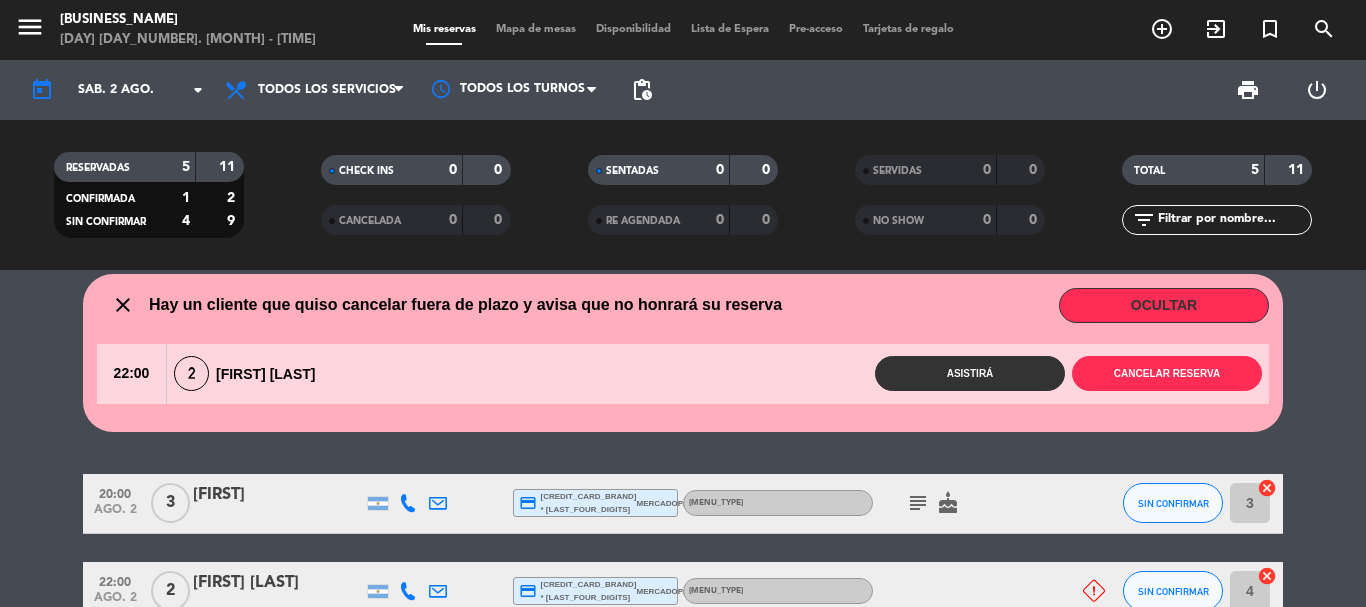 click on "OCULTAR" at bounding box center (1164, 305) 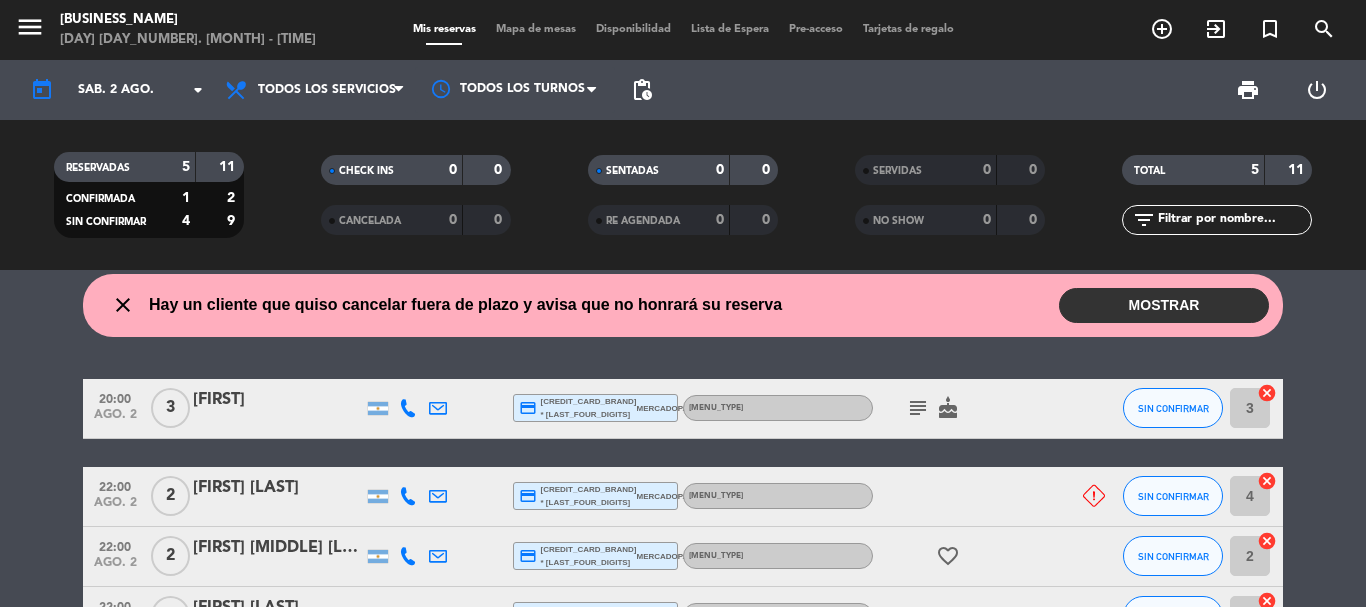 drag, startPoint x: 906, startPoint y: 413, endPoint x: 870, endPoint y: 409, distance: 36.221542 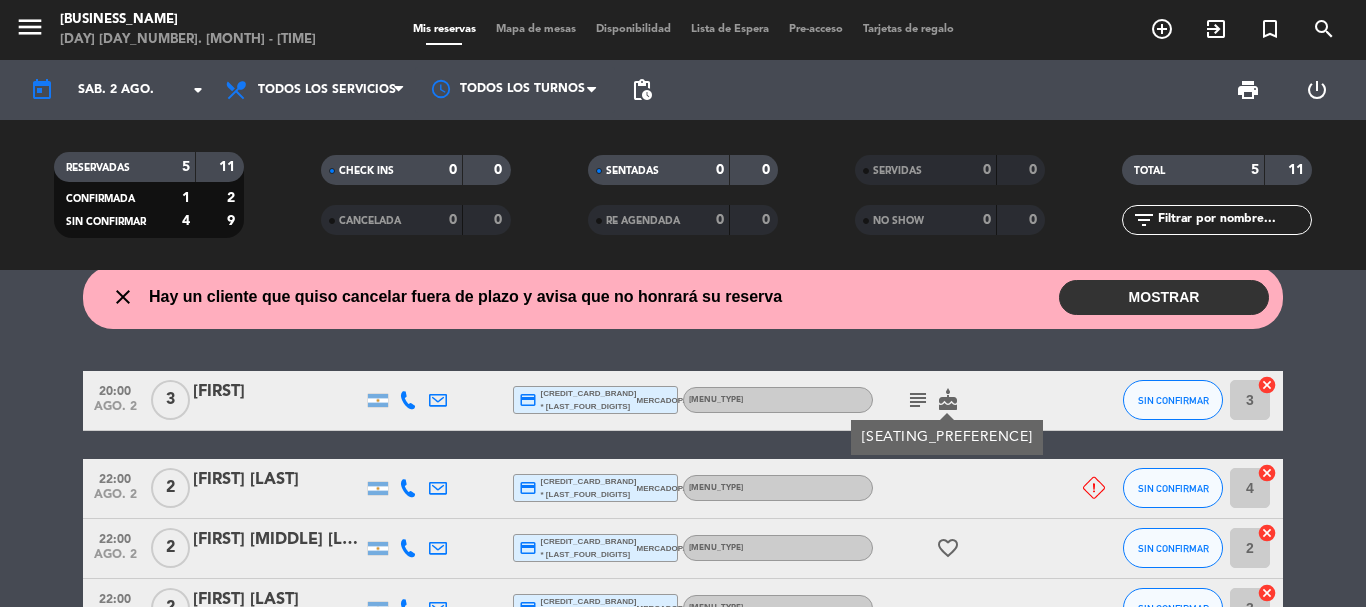 scroll, scrollTop: 11, scrollLeft: 0, axis: vertical 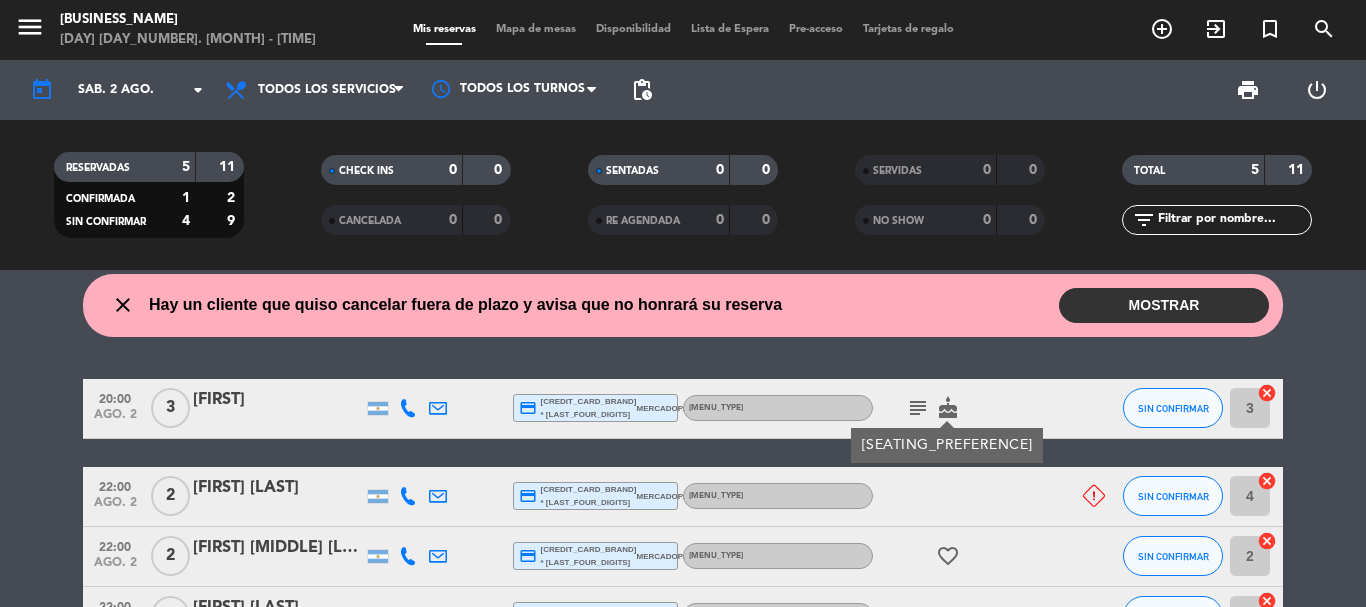 click on "MOSTRAR" at bounding box center [1164, 305] 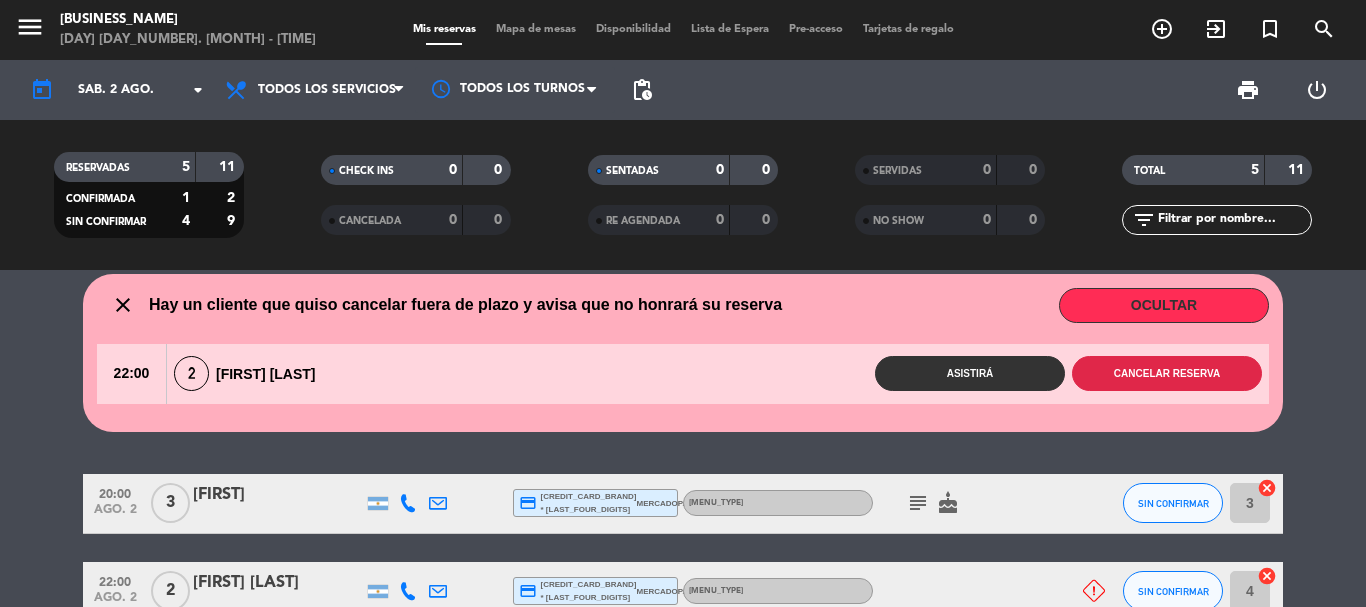 click on "Cancelar reserva" at bounding box center [1167, 373] 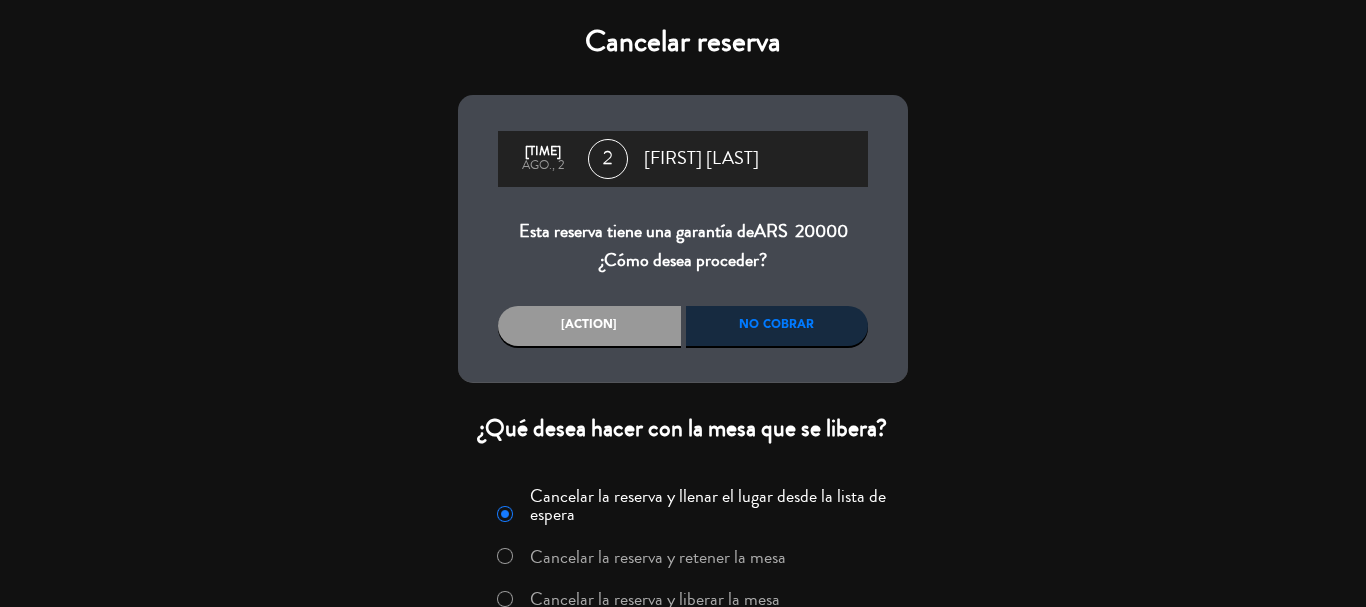 click on "Cancelar la reserva y liberar la mesa" 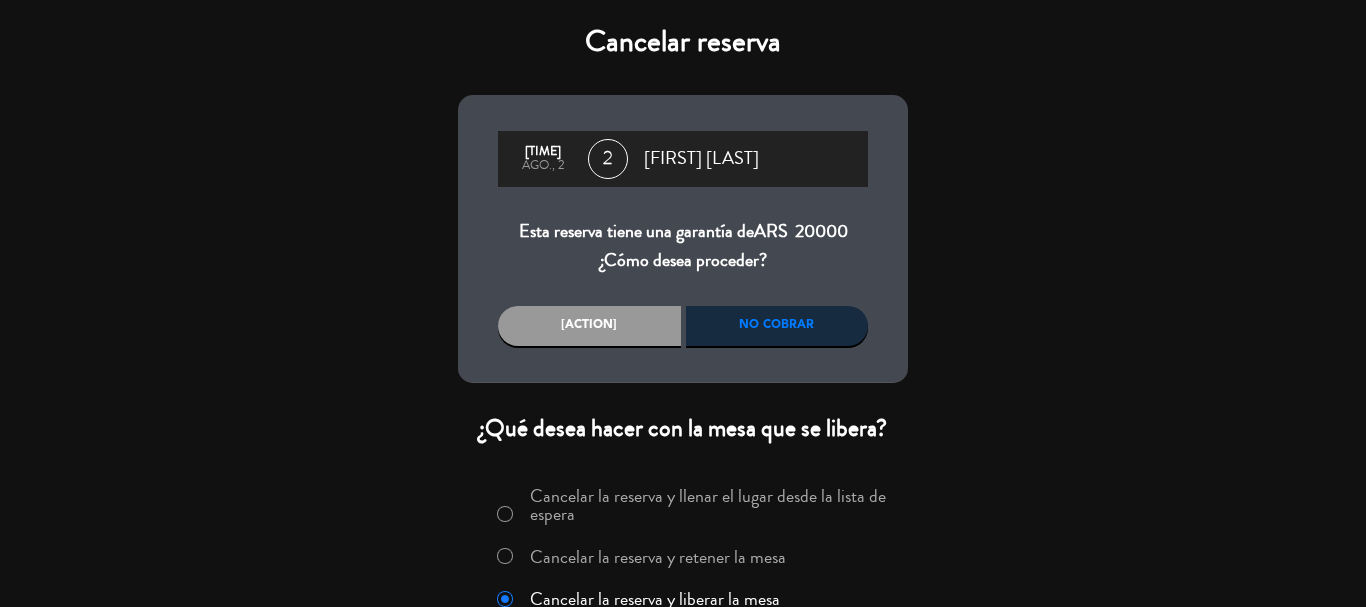 click on "No cobrar" 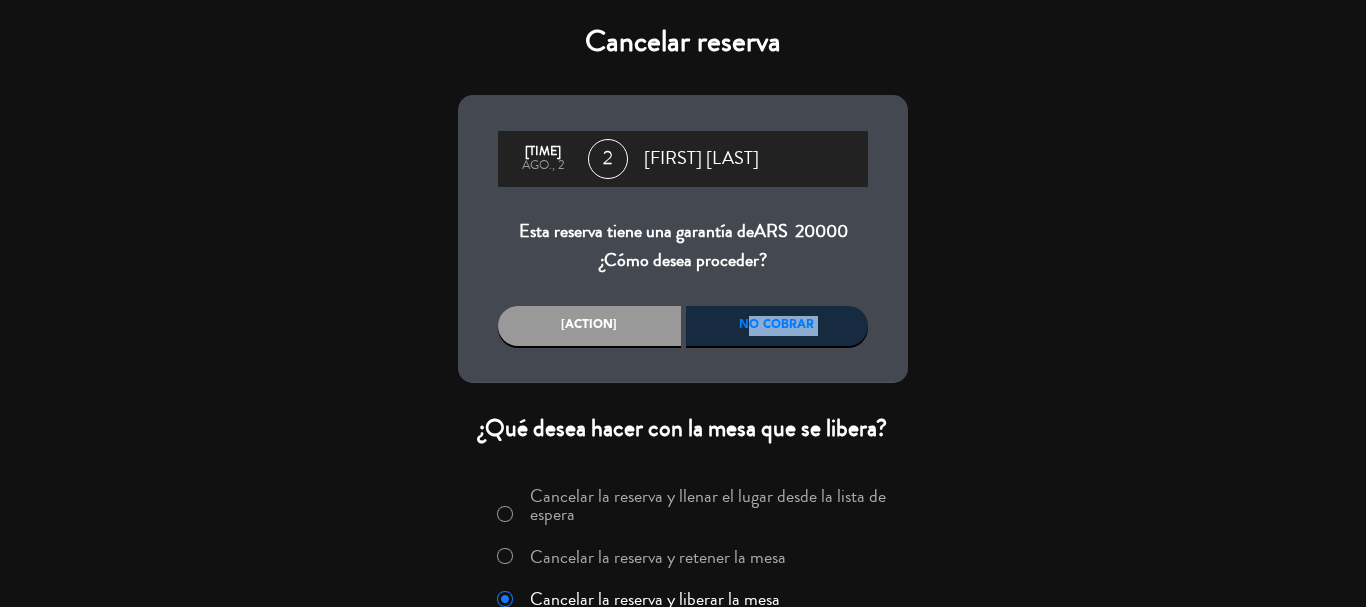 click on "No cobrar" 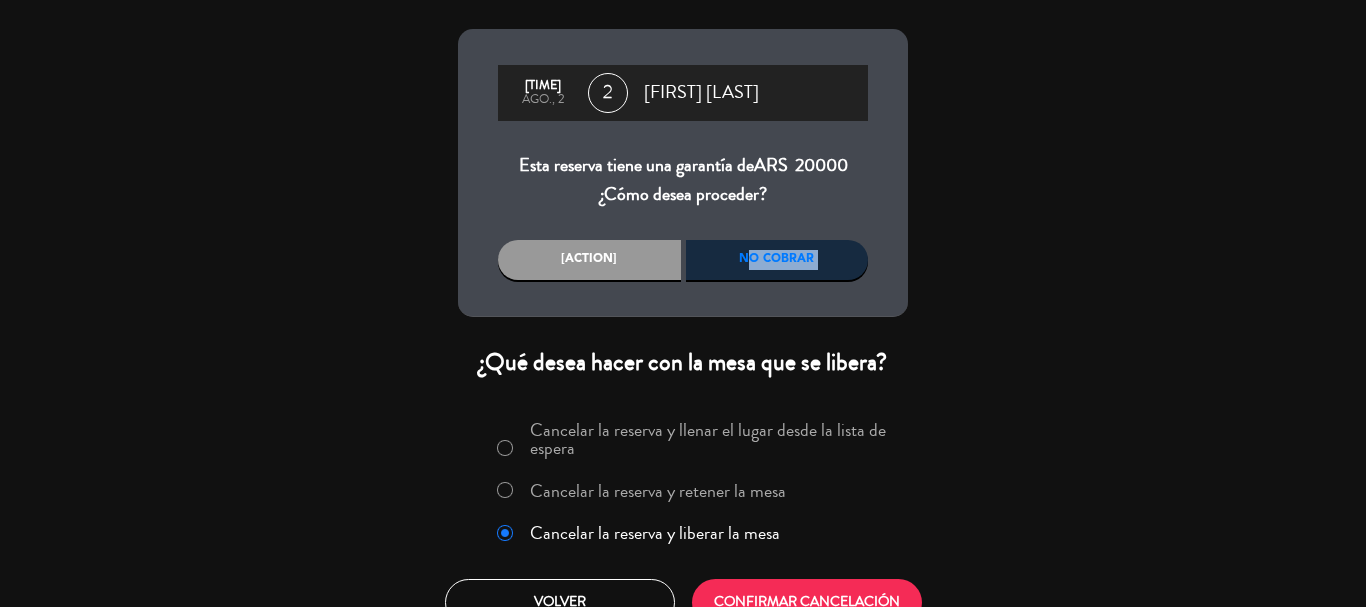 scroll, scrollTop: 99, scrollLeft: 0, axis: vertical 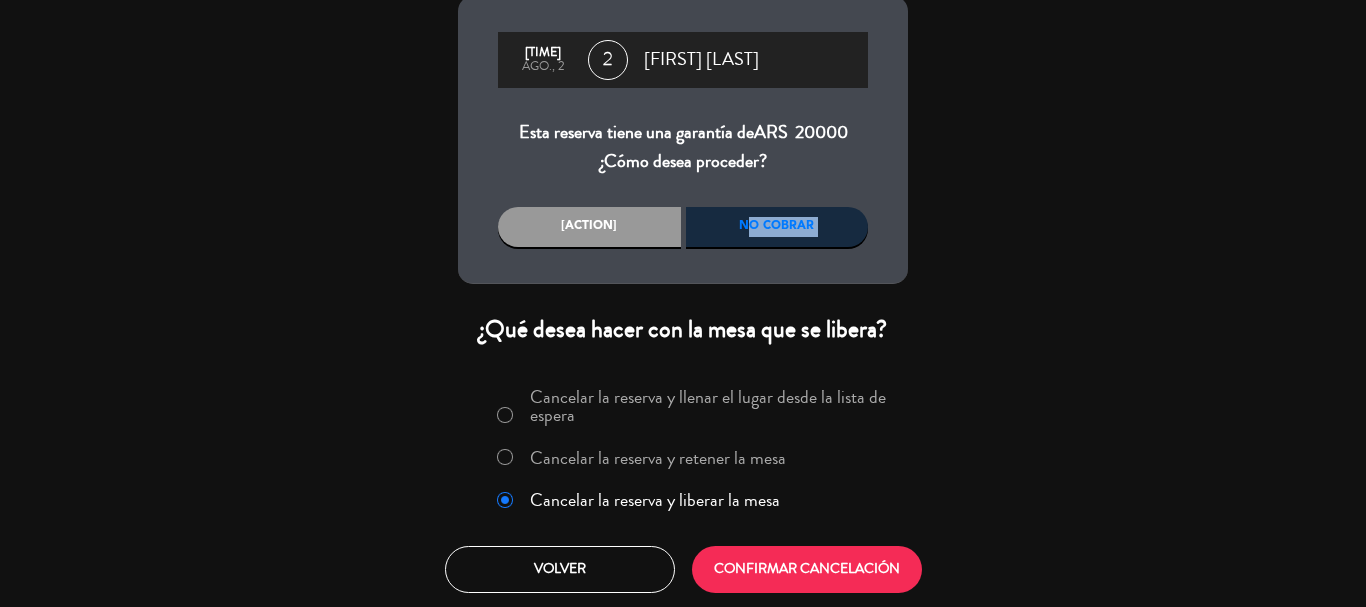 click on "No cobrar" 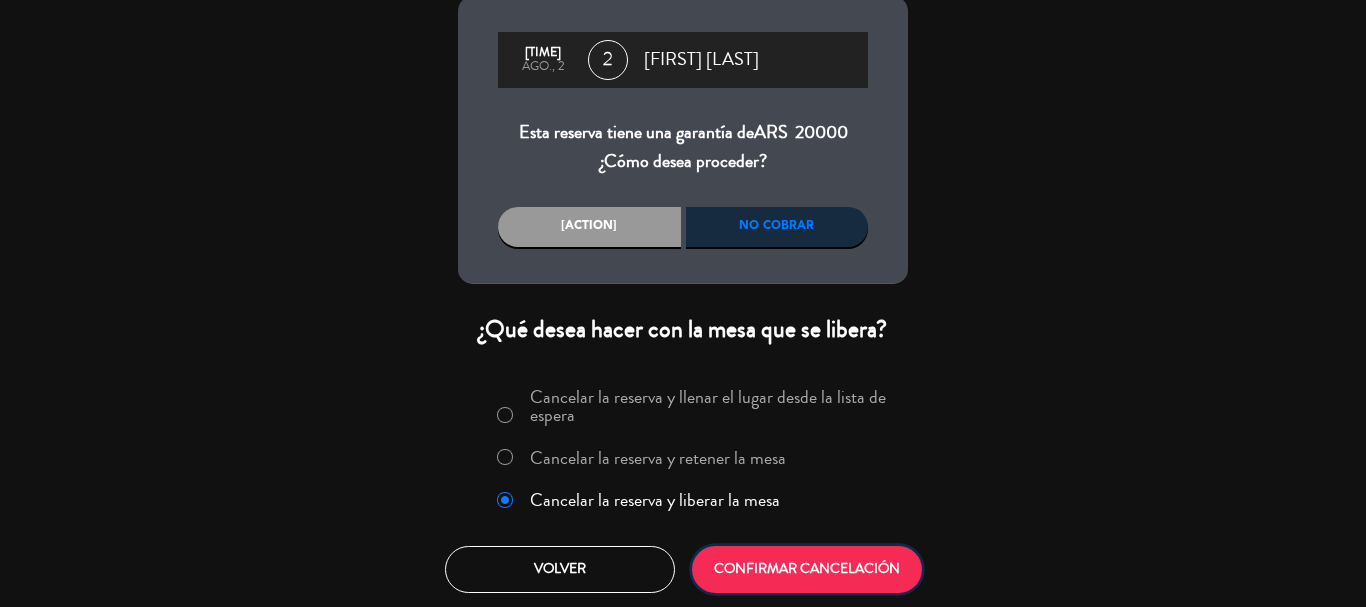 click on "CONFIRMAR CANCELACIÓN" 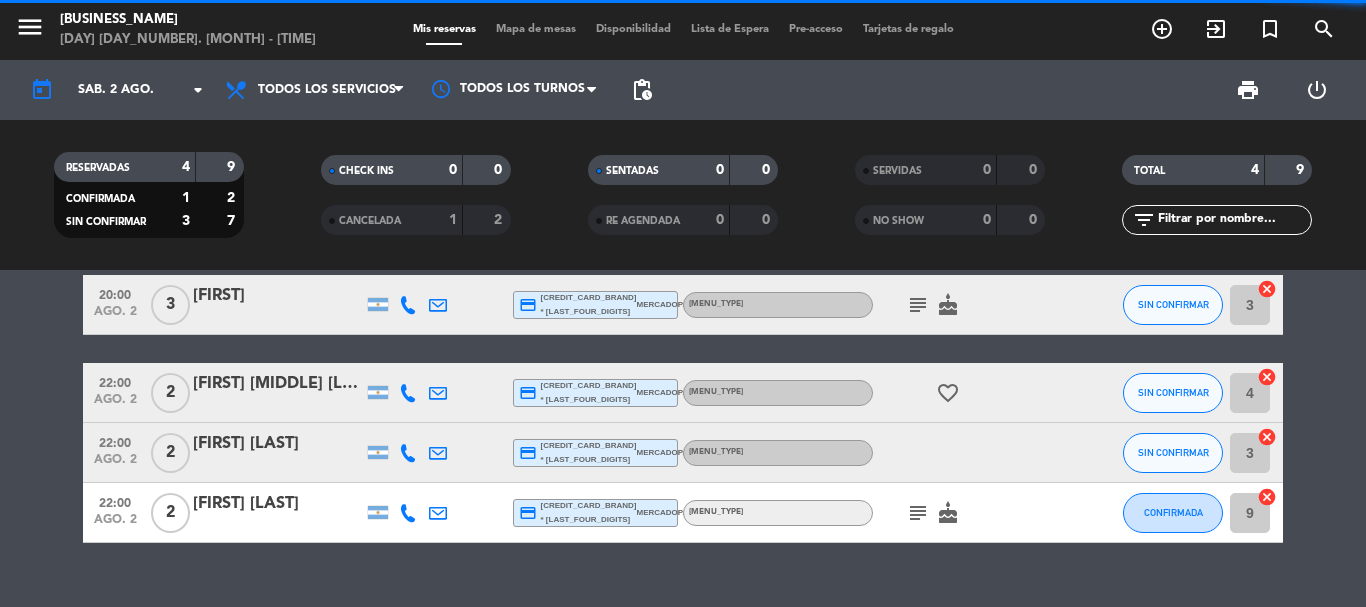 scroll, scrollTop: 73, scrollLeft: 0, axis: vertical 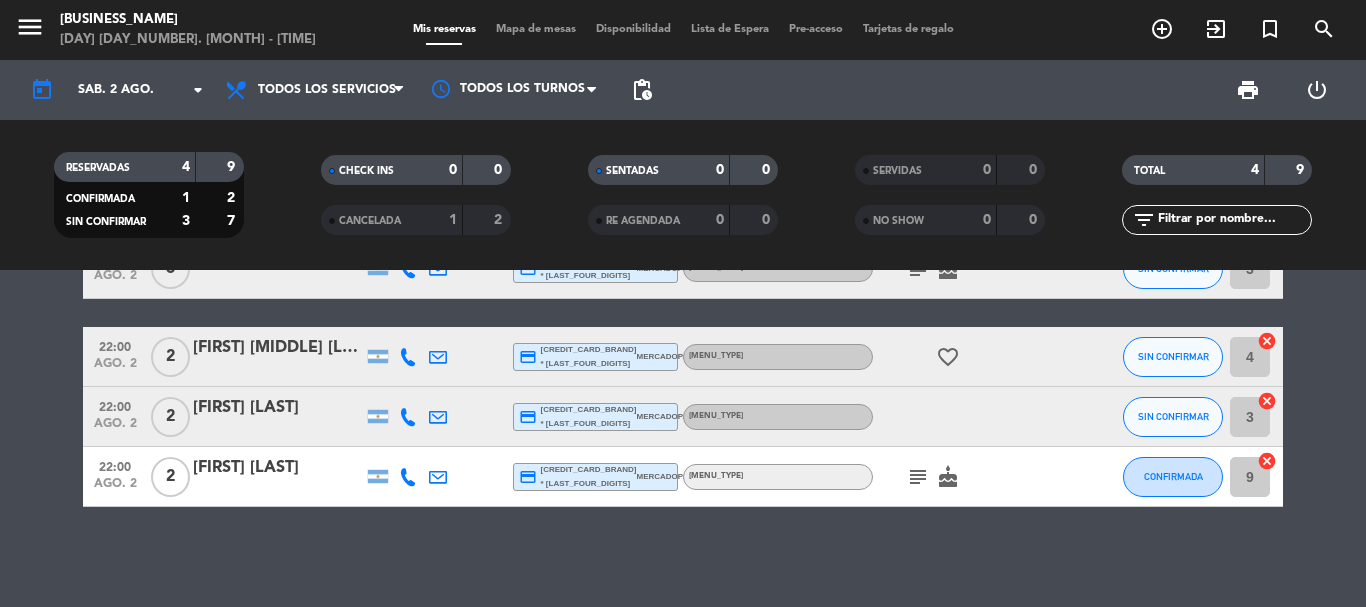 click 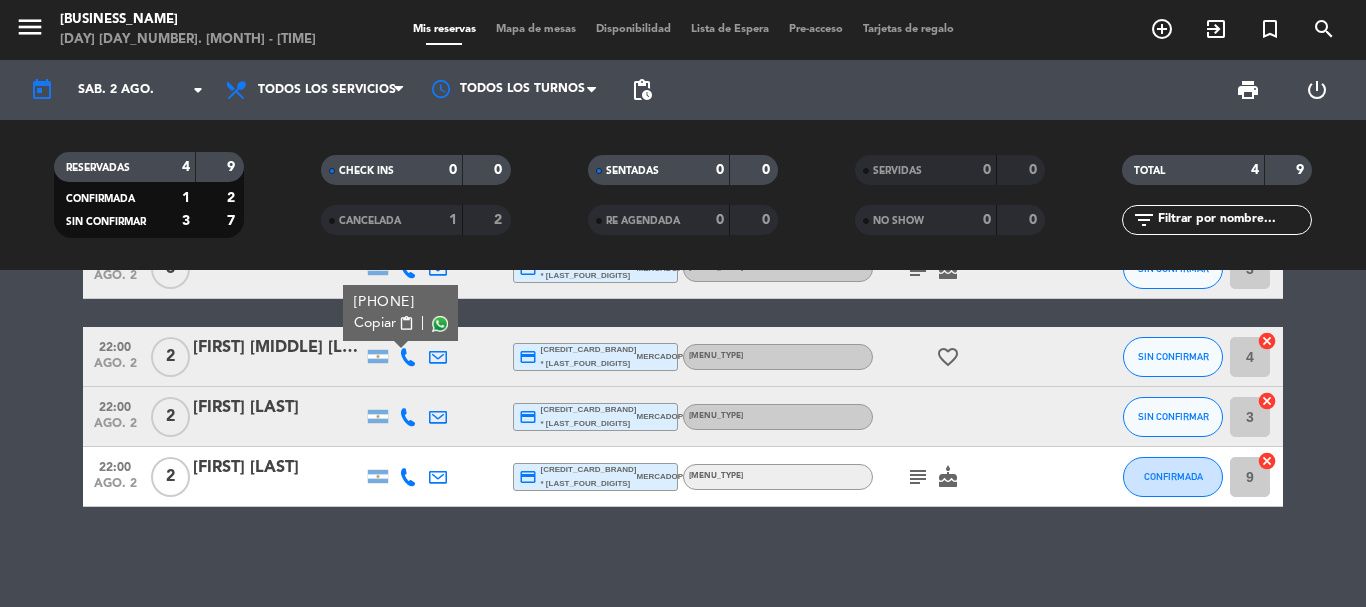 click at bounding box center (440, 324) 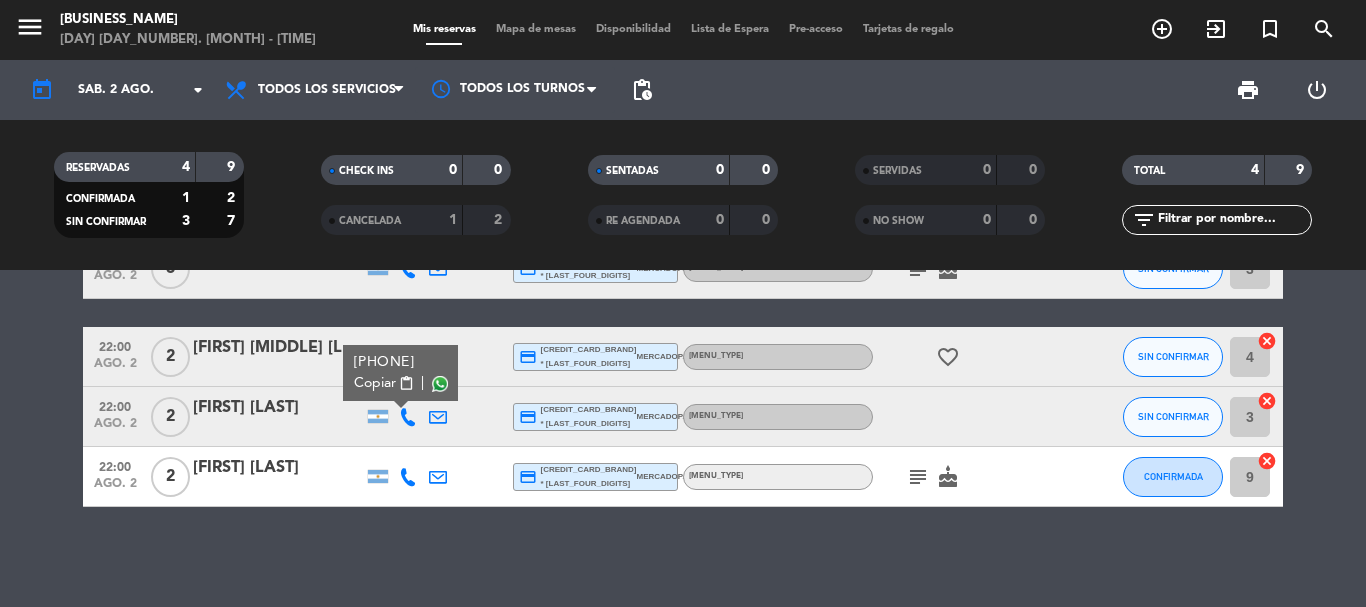 click on "ago. 2" 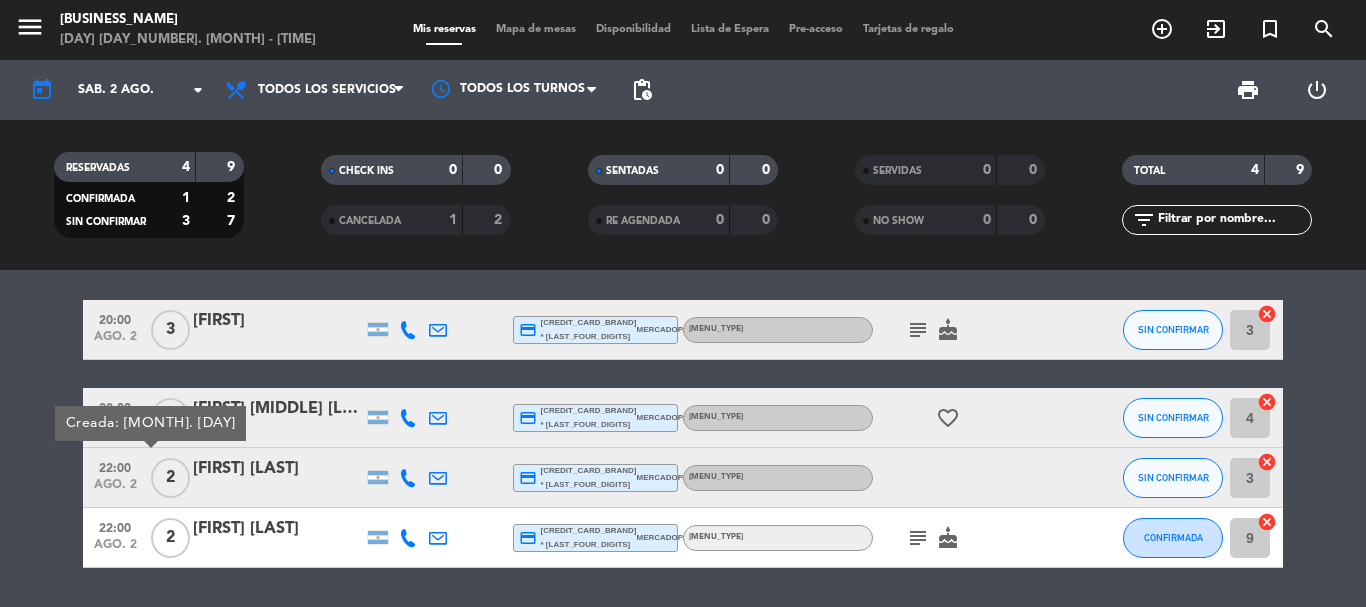 scroll, scrollTop: 0, scrollLeft: 0, axis: both 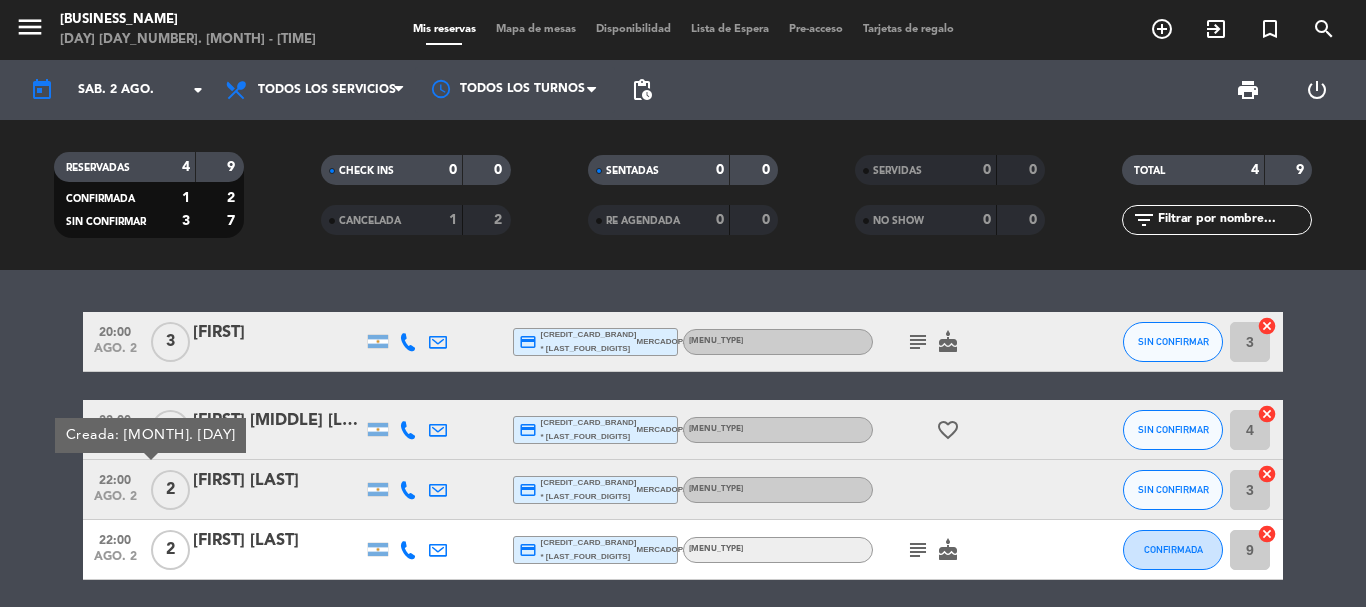 click 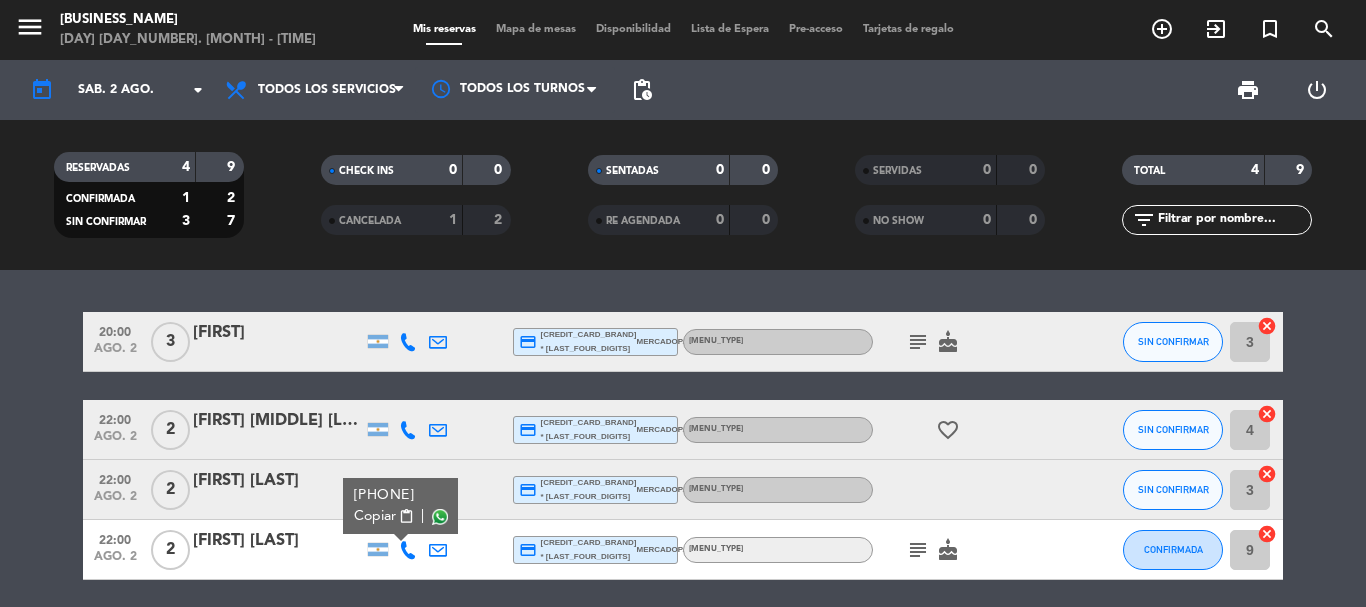 click on "subject" 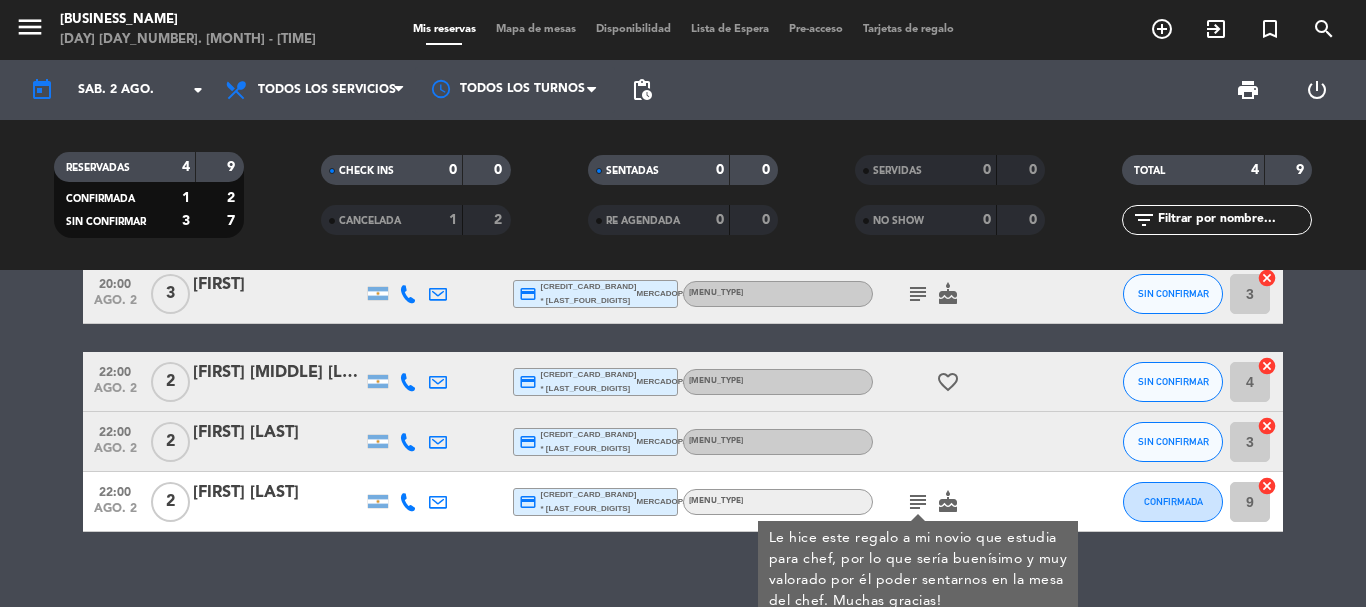 scroll, scrollTop: 73, scrollLeft: 0, axis: vertical 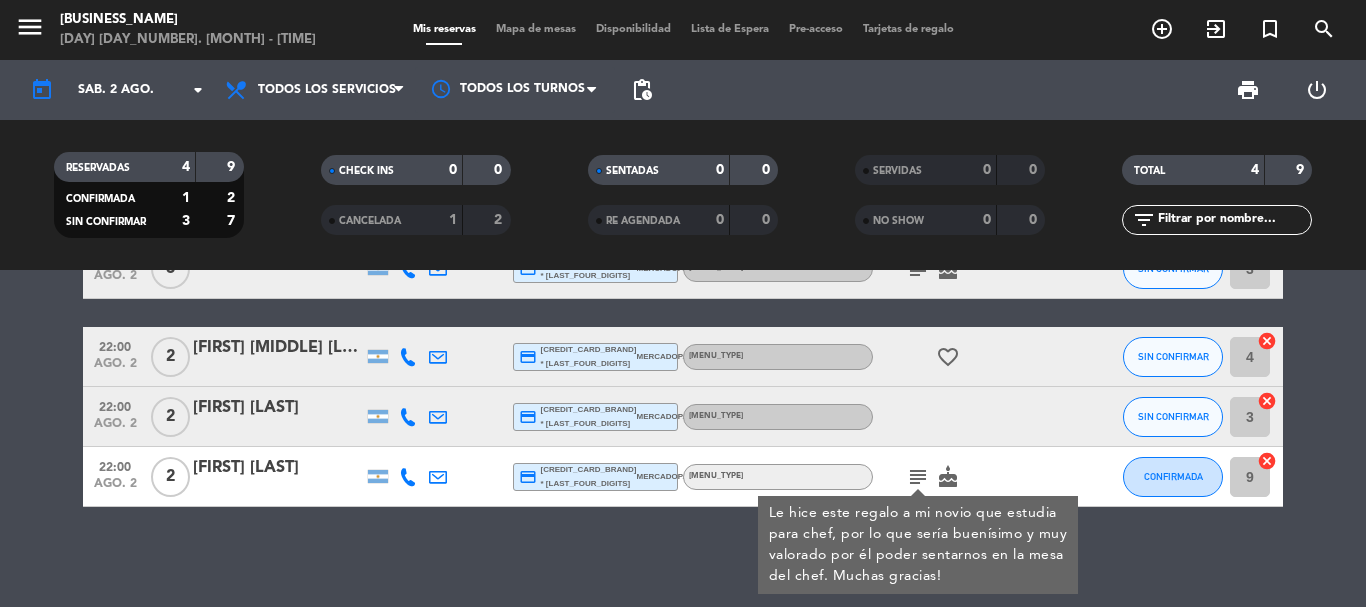 click on "[TIME]   [MONTH]. [DAY]   [NUMBER]   [FIRST]  [CREDIT_CARD_TYPE]  [CREDIT_CARD_BRAND] * [LAST_FOUR_DIGITS]   mercadopago   [MENU_TYPE]  subject   cake  SIN CONFIRMAR [NUMBER]  cancel   [TIME]   [MONTH]. [DAY]   [NUMBER]   [FIRST] [LAST]  [CREDIT_CARD_TYPE]  [CREDIT_CARD_BRAND] * [LAST_FOUR_DIGITS]   mercadopago   [MENU_TYPE]  favorite_border  SIN CONFIRMAR [NUMBER]  cancel   [TIME]   [MONTH]. [DAY]   [NUMBER]   [FIRST] [LAST]  [CREDIT_CARD_TYPE]  [CREDIT_CARD_BRAND] * [LAST_FOUR_DIGITS]   mercadopago   [MENU_TYPE] SIN CONFIRMAR [NUMBER]  cancel   [TIME]   [MONTH]. [DAY]   [NUMBER]   [FIRST] [LAST]  [CREDIT_CARD_TYPE]  [CREDIT_CARD_BRAND] * [LAST_FOUR_DIGITS]   mercadopago   [MENU_TYPE]  subject  Le hice este regalo a mi novio que estudia para chef, por lo que sería buenísimo y muy valorado por él poder sentarnos en la mesa del chef. Muchas gracias!  cake  CONFIRMADA [NUMBER]  cancel" 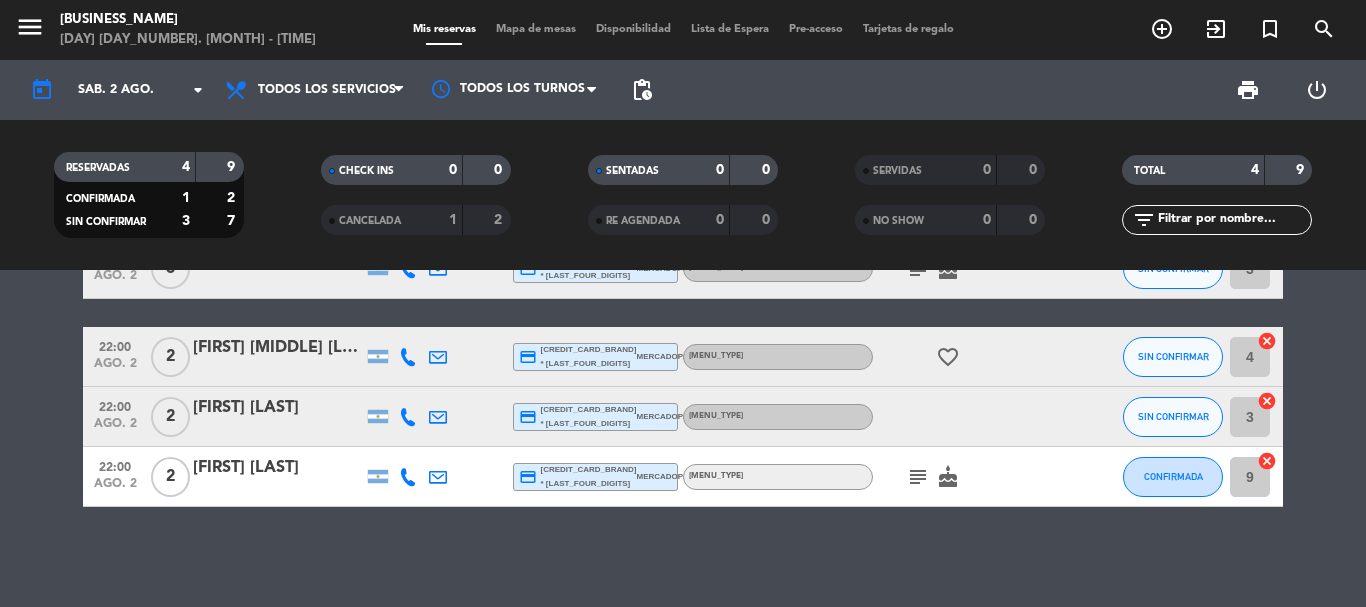 click on "subject" 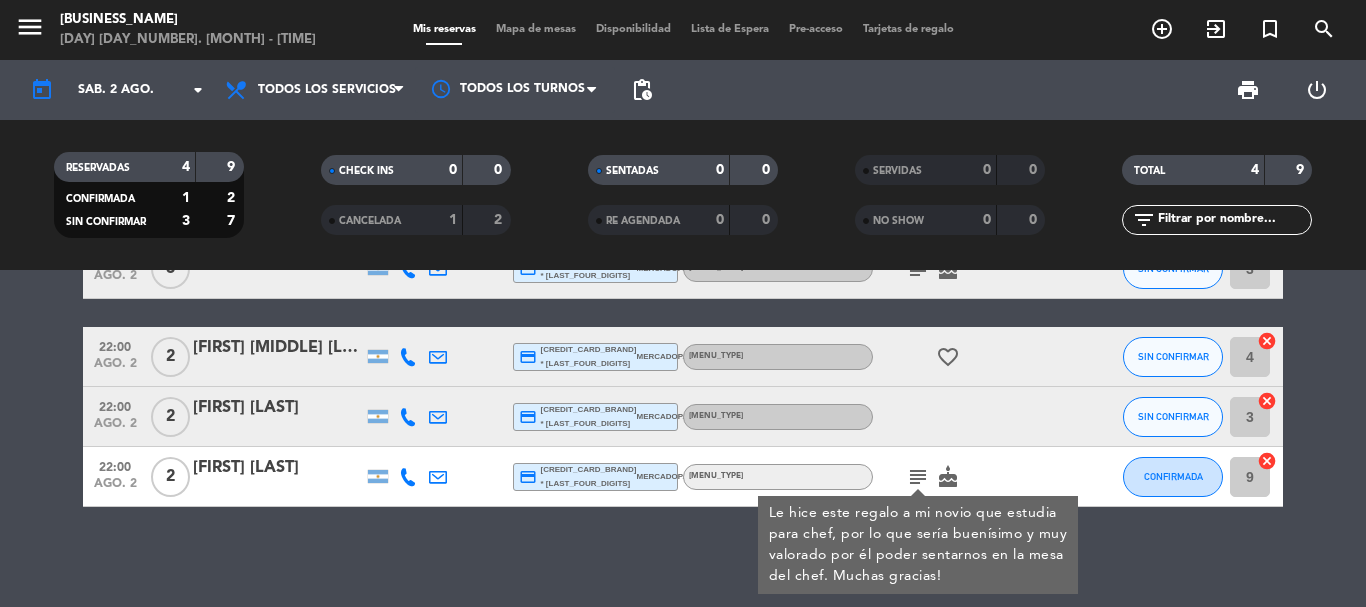 click on "[TIME]   [MONTH]. [DAY]   [NUMBER]   [FIRST]  [CREDIT_CARD_TYPE]  [CREDIT_CARD_BRAND] * [LAST_FOUR_DIGITS]   mercadopago   [MENU_TYPE]  subject   cake  SIN CONFIRMAR [NUMBER]  cancel   [TIME]   [MONTH]. [DAY]   [NUMBER]   [FIRST] [LAST]  [CREDIT_CARD_TYPE]  [CREDIT_CARD_BRAND] * [LAST_FOUR_DIGITS]   mercadopago   [MENU_TYPE]  favorite_border  SIN CONFIRMAR [NUMBER]  cancel   [TIME]   [MONTH]. [DAY]   [NUMBER]   [FIRST] [LAST]  [CREDIT_CARD_TYPE]  [CREDIT_CARD_BRAND] * [LAST_FOUR_DIGITS]   mercadopago   [MENU_TYPE] SIN CONFIRMAR [NUMBER]  cancel   [TIME]   [MONTH]. [DAY]   [NUMBER]   [FIRST] [LAST]  [CREDIT_CARD_TYPE]  [CREDIT_CARD_BRAND] * [LAST_FOUR_DIGITS]   mercadopago   [MENU_TYPE]  subject  Le hice este regalo a mi novio que estudia para chef, por lo que sería buenísimo y muy valorado por él poder sentarnos en la mesa del chef. Muchas gracias!  cake  CONFIRMADA [NUMBER]  cancel" 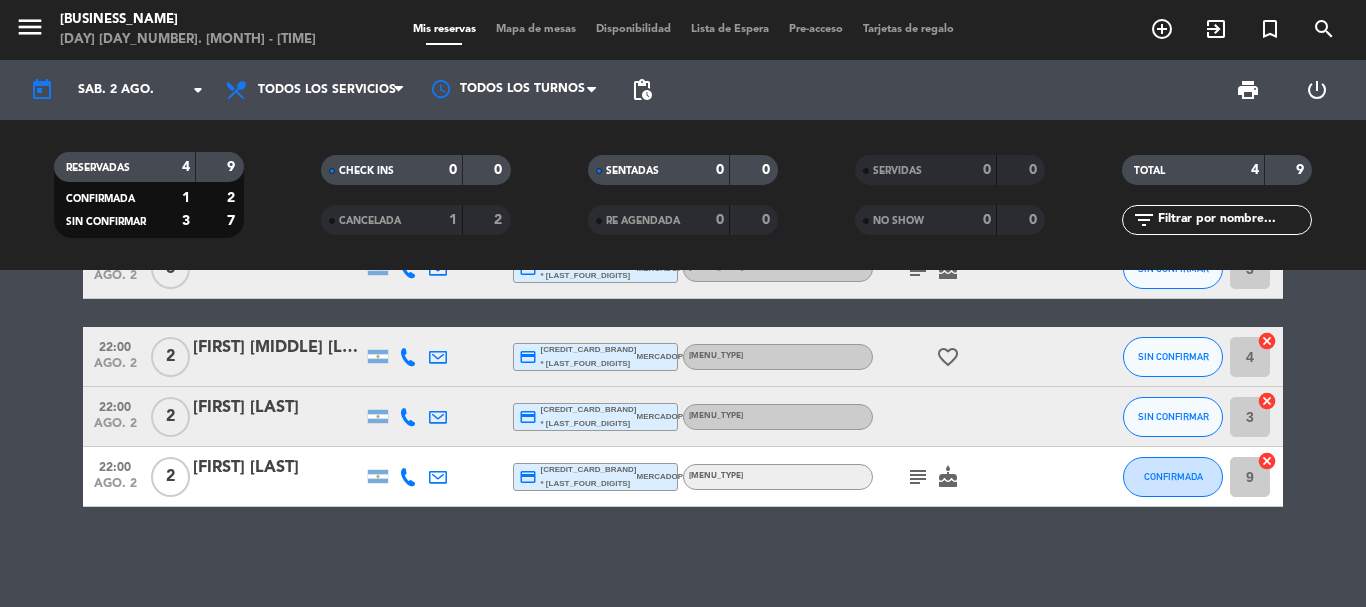 click on "subject" 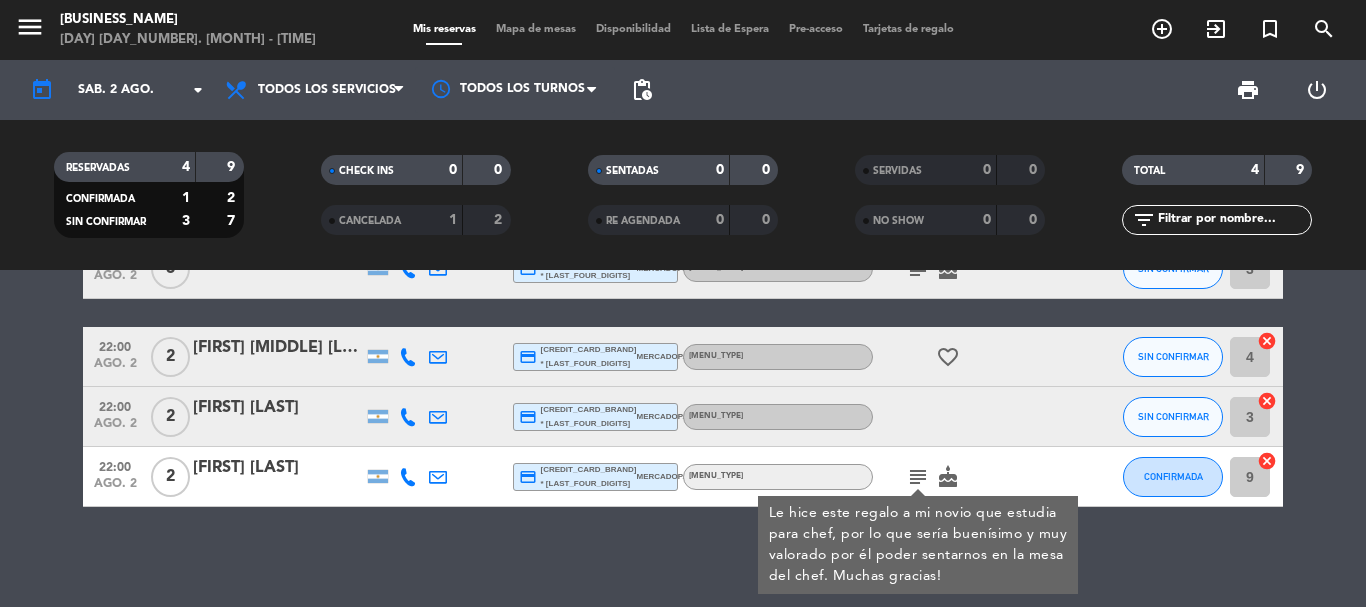 click on "[TIME]   [MONTH]. [DAY]   [NUMBER]   [FIRST]  [CREDIT_CARD_TYPE]  [CREDIT_CARD_BRAND] * [LAST_FOUR_DIGITS]   mercadopago   [MENU_TYPE]  subject   cake  SIN CONFIRMAR [NUMBER]  cancel   [TIME]   [MONTH]. [DAY]   [NUMBER]   [FIRST] [LAST]  [CREDIT_CARD_TYPE]  [CREDIT_CARD_BRAND] * [LAST_FOUR_DIGITS]   mercadopago   [MENU_TYPE]  favorite_border  SIN CONFIRMAR [NUMBER]  cancel   [TIME]   [MONTH]. [DAY]   [NUMBER]   [FIRST] [LAST]  [CREDIT_CARD_TYPE]  [CREDIT_CARD_BRAND] * [LAST_FOUR_DIGITS]   mercadopago   [MENU_TYPE] SIN CONFIRMAR [NUMBER]  cancel   [TIME]   [MONTH]. [DAY]   [NUMBER]   [FIRST] [LAST]  [CREDIT_CARD_TYPE]  [CREDIT_CARD_BRAND] * [LAST_FOUR_DIGITS]   mercadopago   [MENU_TYPE]  subject  Le hice este regalo a mi novio que estudia para chef, por lo que sería buenísimo y muy valorado por él poder sentarnos en la mesa del chef. Muchas gracias!  cake  CONFIRMADA [NUMBER]  cancel" 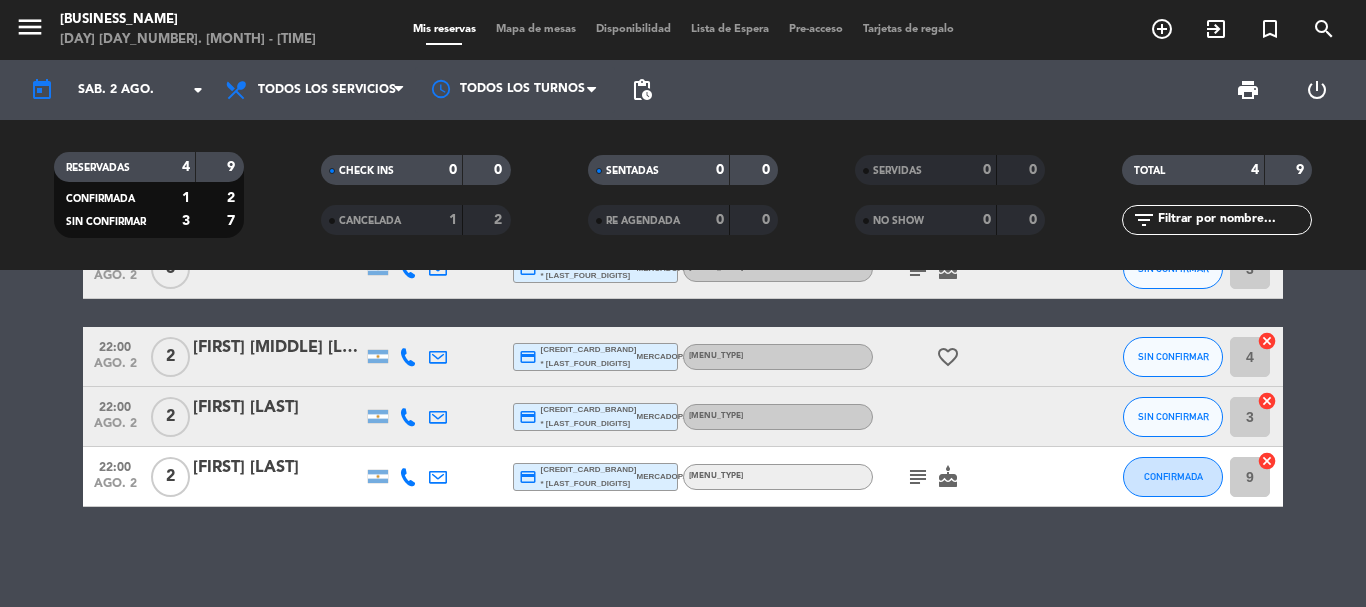 click on "subject" 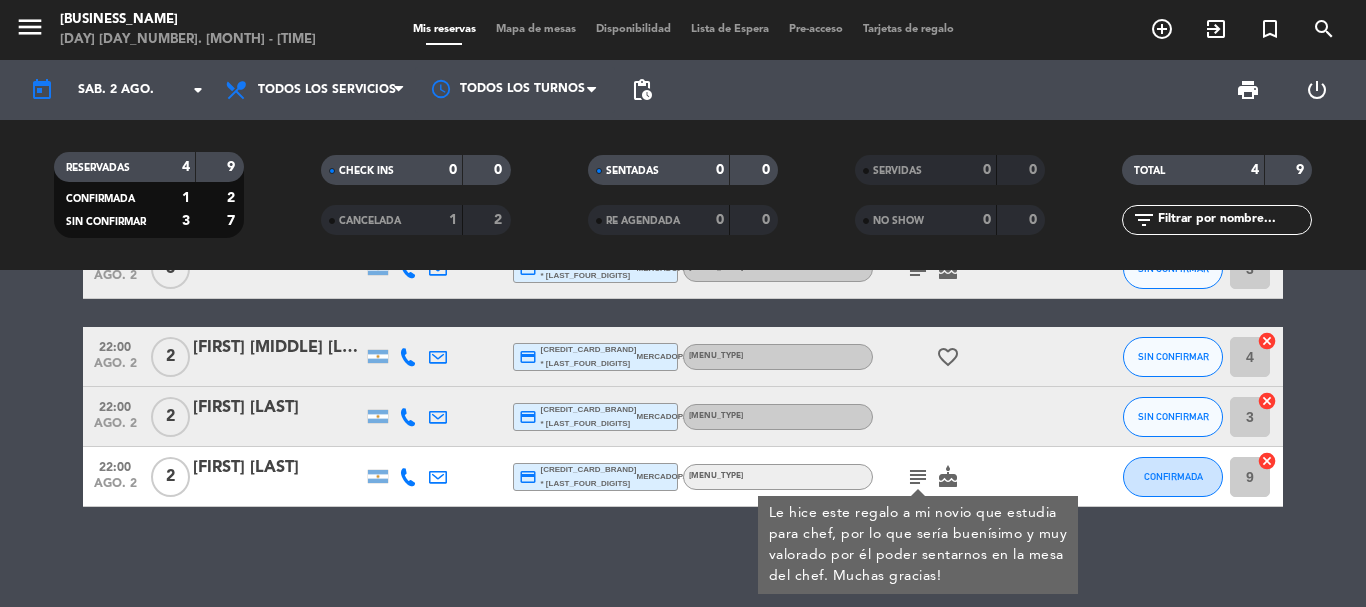 click on "[TIME]   [MONTH]. [DAY]   [NUMBER]   [FIRST]  [CREDIT_CARD_TYPE]  [CREDIT_CARD_BRAND] * [LAST_FOUR_DIGITS]   mercadopago   [MENU_TYPE]  subject   cake  SIN CONFIRMAR [NUMBER]  cancel   [TIME]   [MONTH]. [DAY]   [NUMBER]   [FIRST] [LAST]  [CREDIT_CARD_TYPE]  [CREDIT_CARD_BRAND] * [LAST_FOUR_DIGITS]   mercadopago   [MENU_TYPE]  favorite_border  SIN CONFIRMAR [NUMBER]  cancel   [TIME]   [MONTH]. [DAY]   [NUMBER]   [FIRST] [LAST]  [CREDIT_CARD_TYPE]  [CREDIT_CARD_BRAND] * [LAST_FOUR_DIGITS]   mercadopago   [MENU_TYPE] SIN CONFIRMAR [NUMBER]  cancel   [TIME]   [MONTH]. [DAY]   [NUMBER]   [FIRST] [LAST]  [CREDIT_CARD_TYPE]  [CREDIT_CARD_BRAND] * [LAST_FOUR_DIGITS]   mercadopago   [MENU_TYPE]  subject  Le hice este regalo a mi novio que estudia para chef, por lo que sería buenísimo y muy valorado por él poder sentarnos en la mesa del chef. Muchas gracias!  cake  CONFIRMADA [NUMBER]  cancel" 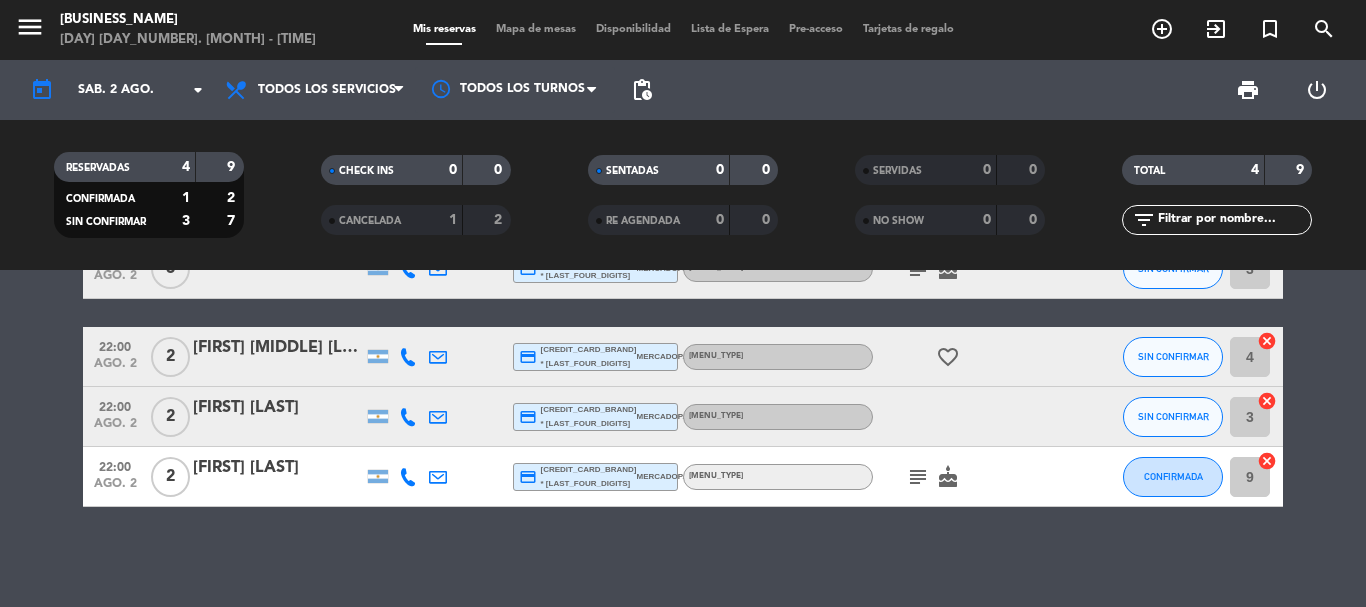 click on "subject" 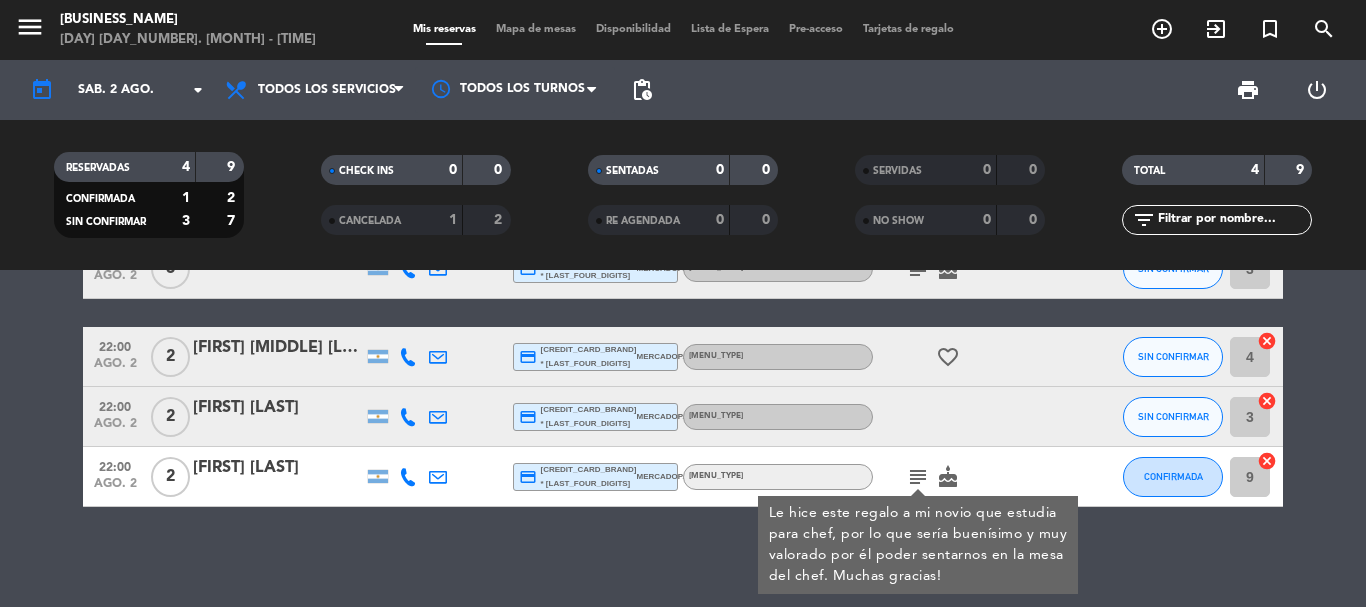 click on "[TIME]   [MONTH]. [DAY]   [NUMBER]   [FIRST]  [CREDIT_CARD_TYPE]  [CREDIT_CARD_BRAND] * [LAST_FOUR_DIGITS]   mercadopago   [MENU_TYPE]  subject   cake  SIN CONFIRMAR [NUMBER]  cancel   [TIME]   [MONTH]. [DAY]   [NUMBER]   [FIRST] [LAST]  [CREDIT_CARD_TYPE]  [CREDIT_CARD_BRAND] * [LAST_FOUR_DIGITS]   mercadopago   [MENU_TYPE]  favorite_border  SIN CONFIRMAR [NUMBER]  cancel   [TIME]   [MONTH]. [DAY]   [NUMBER]   [FIRST] [LAST]  [CREDIT_CARD_TYPE]  [CREDIT_CARD_BRAND] * [LAST_FOUR_DIGITS]   mercadopago   [MENU_TYPE] SIN CONFIRMAR [NUMBER]  cancel   [TIME]   [MONTH]. [DAY]   [NUMBER]   [FIRST] [LAST]  [CREDIT_CARD_TYPE]  [CREDIT_CARD_BRAND] * [LAST_FOUR_DIGITS]   mercadopago   [MENU_TYPE]  subject  Le hice este regalo a mi novio que estudia para chef, por lo que sería buenísimo y muy valorado por él poder sentarnos en la mesa del chef. Muchas gracias!  cake  CONFIRMADA [NUMBER]  cancel" 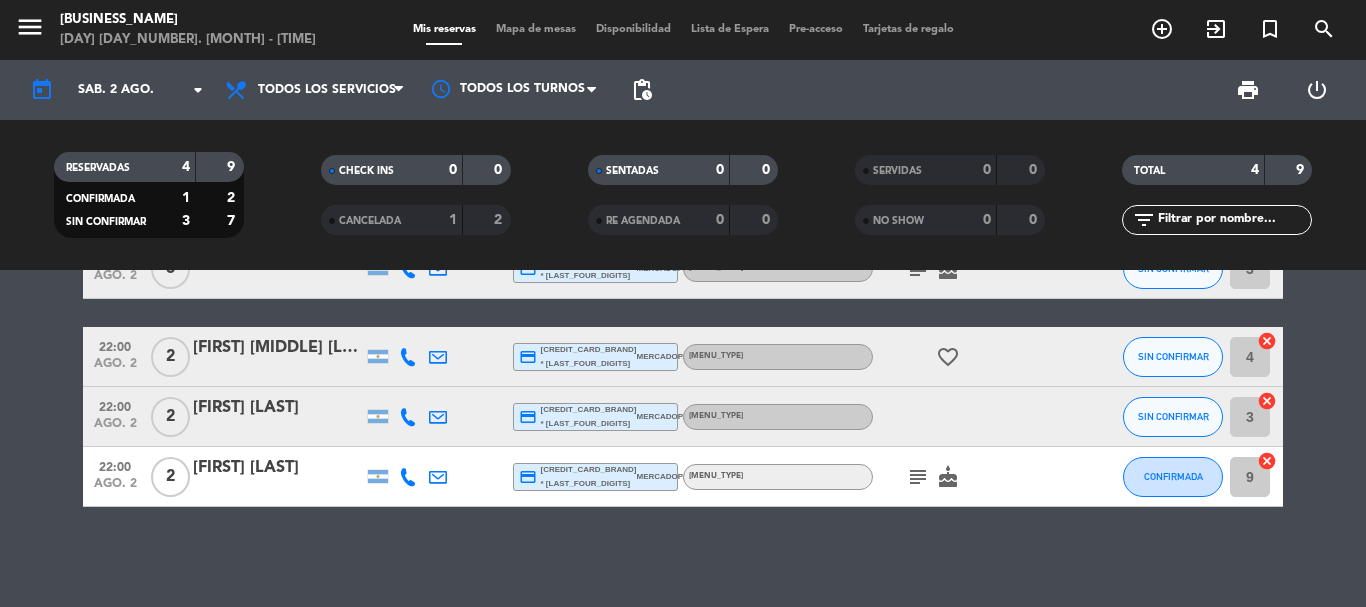 click on "subject" 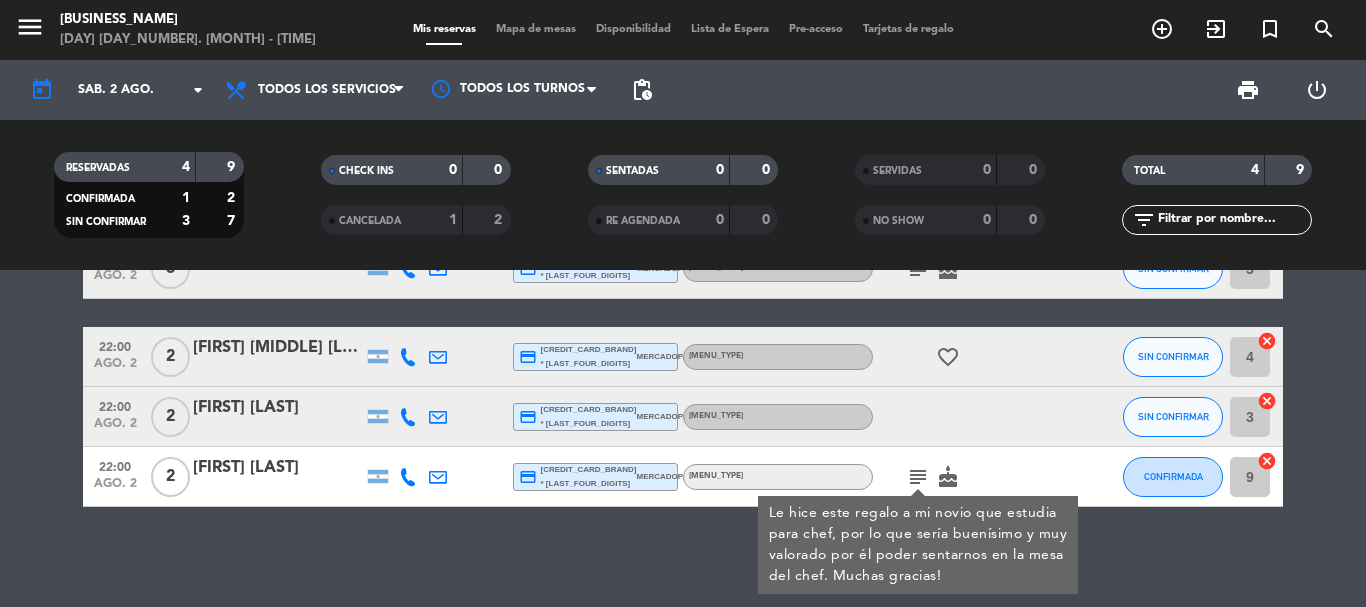 click on "[TIME]   [MONTH]. [DAY]   [NUMBER]   [FIRST]  [CREDIT_CARD_TYPE]  [CREDIT_CARD_BRAND] * [LAST_FOUR_DIGITS]   mercadopago   [MENU_TYPE]  subject   cake  SIN CONFIRMAR [NUMBER]  cancel   [TIME]   [MONTH]. [DAY]   [NUMBER]   [FIRST] [LAST]  [CREDIT_CARD_TYPE]  [CREDIT_CARD_BRAND] * [LAST_FOUR_DIGITS]   mercadopago   [MENU_TYPE]  favorite_border  SIN CONFIRMAR [NUMBER]  cancel   [TIME]   [MONTH]. [DAY]   [NUMBER]   [FIRST] [LAST]  [CREDIT_CARD_TYPE]  [CREDIT_CARD_BRAND] * [LAST_FOUR_DIGITS]   mercadopago   [MENU_TYPE] SIN CONFIRMAR [NUMBER]  cancel   [TIME]   [MONTH]. [DAY]   [NUMBER]   [FIRST] [LAST]  [CREDIT_CARD_TYPE]  [CREDIT_CARD_BRAND] * [LAST_FOUR_DIGITS]   mercadopago   [MENU_TYPE]  subject  Le hice este regalo a mi novio que estudia para chef, por lo que sería buenísimo y muy valorado por él poder sentarnos en la mesa del chef. Muchas gracias!  cake  CONFIRMADA [NUMBER]  cancel" 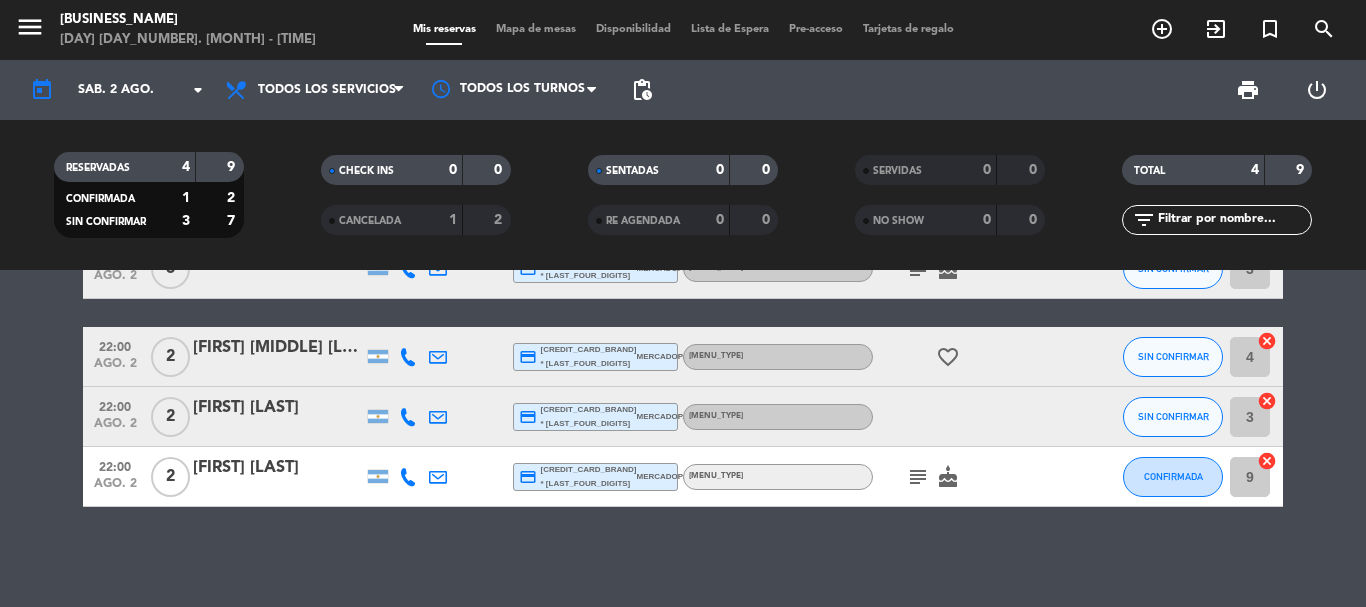click 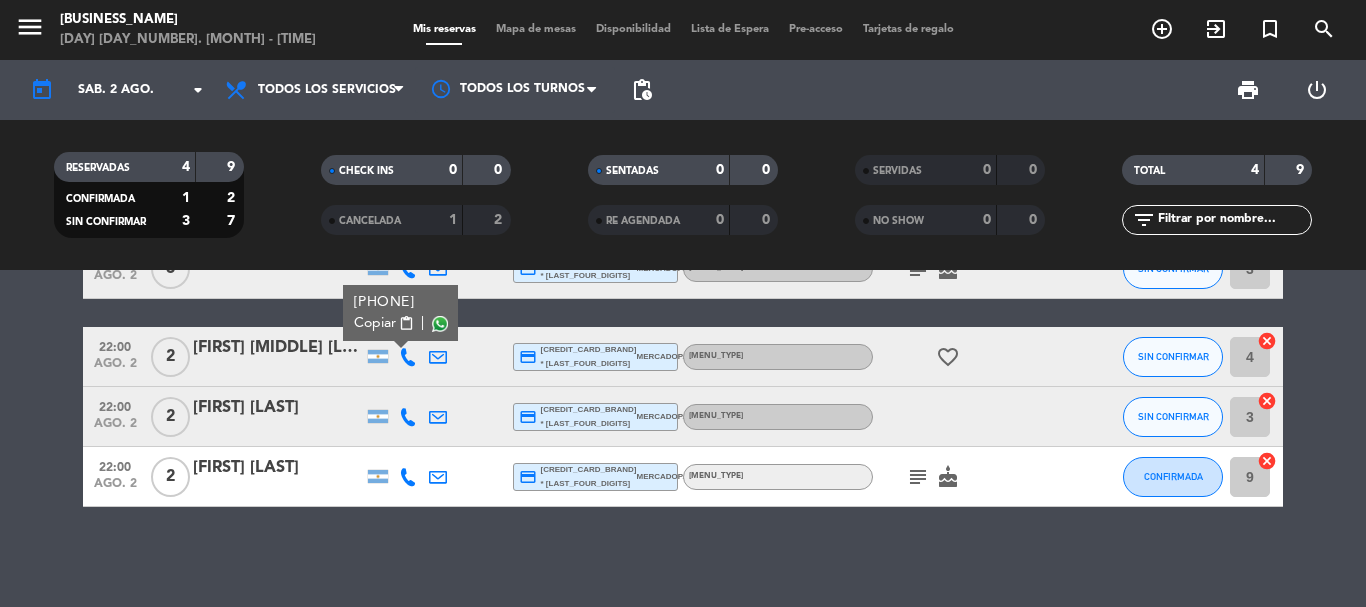 click on "ago. 2" 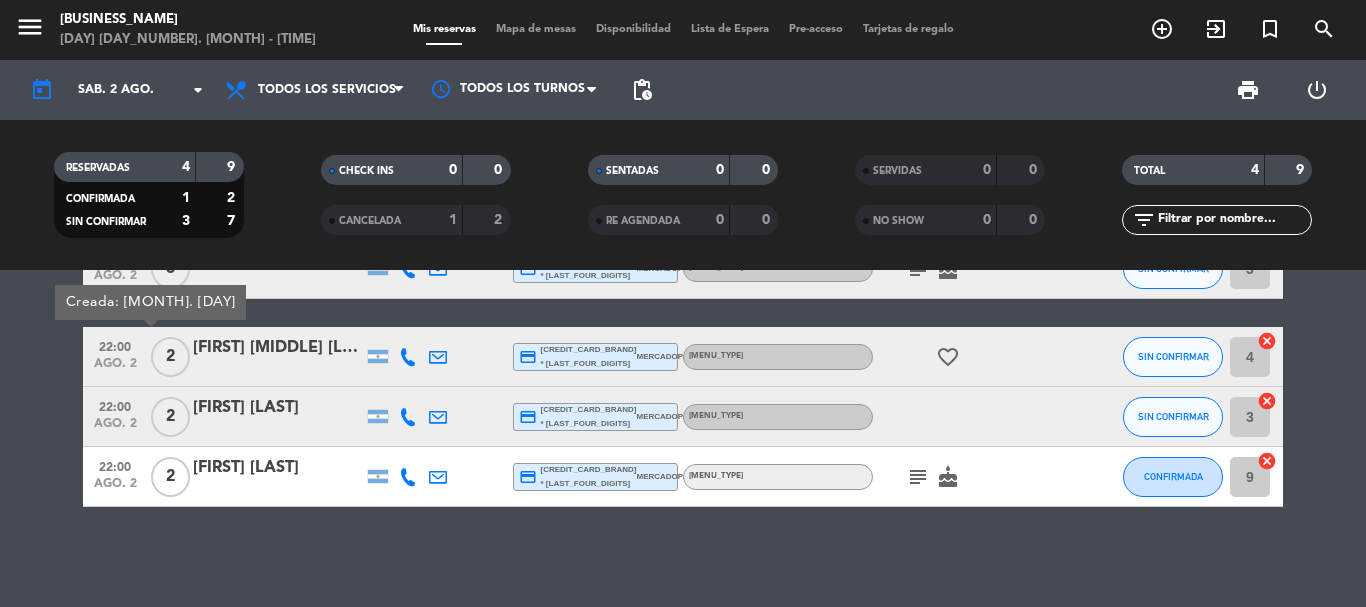 click on "ago. 2" 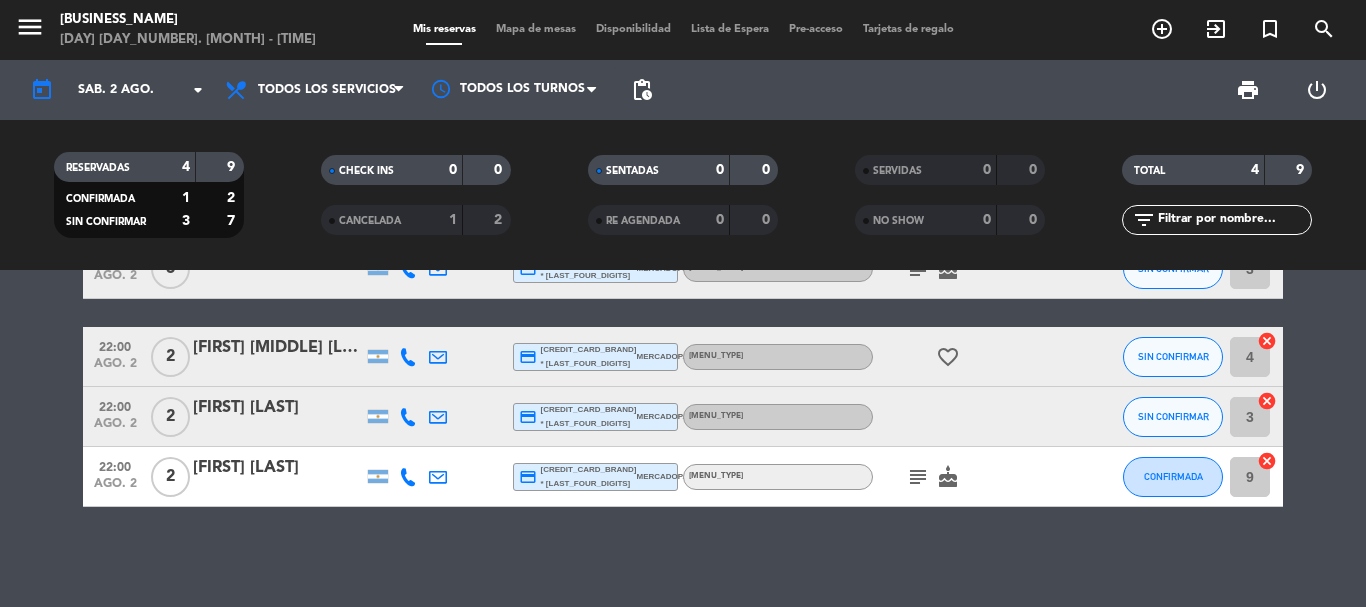 click on "[TIME]   [MONTH]. [DAY]   [NUMBER]   [FIRST]  [CREDIT_CARD_TYPE]  [CREDIT_CARD_BRAND] * [LAST_FOUR_DIGITS]   mercadopago   [MENU_TYPE]  subject   cake  SIN CONFIRMAR [NUMBER]  cancel   [TIME]   [MONTH]. [DAY]   [NUMBER]   [FIRST] [LAST]  [CREDIT_CARD_TYPE]  [CREDIT_CARD_BRAND] * [LAST_FOUR_DIGITS]   mercadopago   [MENU_TYPE]  favorite_border  SIN CONFIRMAR [NUMBER]  cancel   [TIME]   [MONTH]. [DAY]   [NUMBER]   [FIRST] [LAST]  [CREDIT_CARD_TYPE]  [CREDIT_CARD_BRAND] * [LAST_FOUR_DIGITS]   mercadopago   [MENU_TYPE] SIN CONFIRMAR [NUMBER]  cancel   [TIME]   [MONTH]. [DAY]   [NUMBER]   [FIRST] [LAST]  [CREDIT_CARD_TYPE]  [CREDIT_CARD_BRAND] * [LAST_FOUR_DIGITS]   mercadopago   [MENU_TYPE]  subject   cake  CONFIRMADA [NUMBER]  cancel" 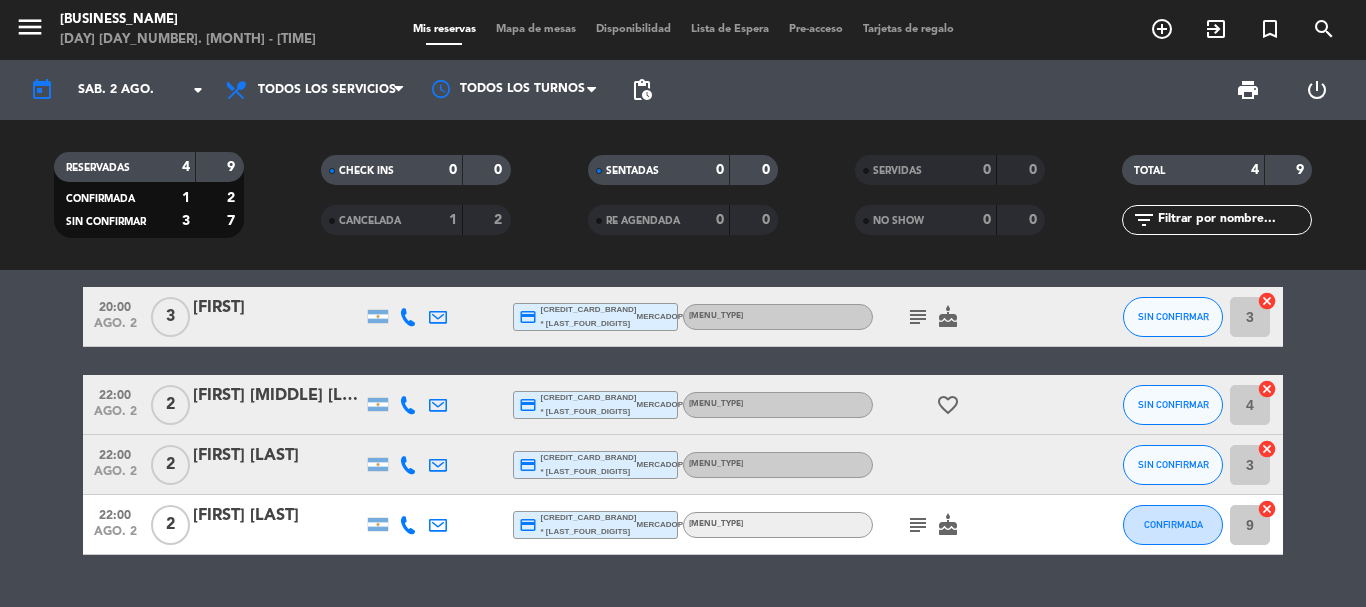 scroll, scrollTop: 0, scrollLeft: 0, axis: both 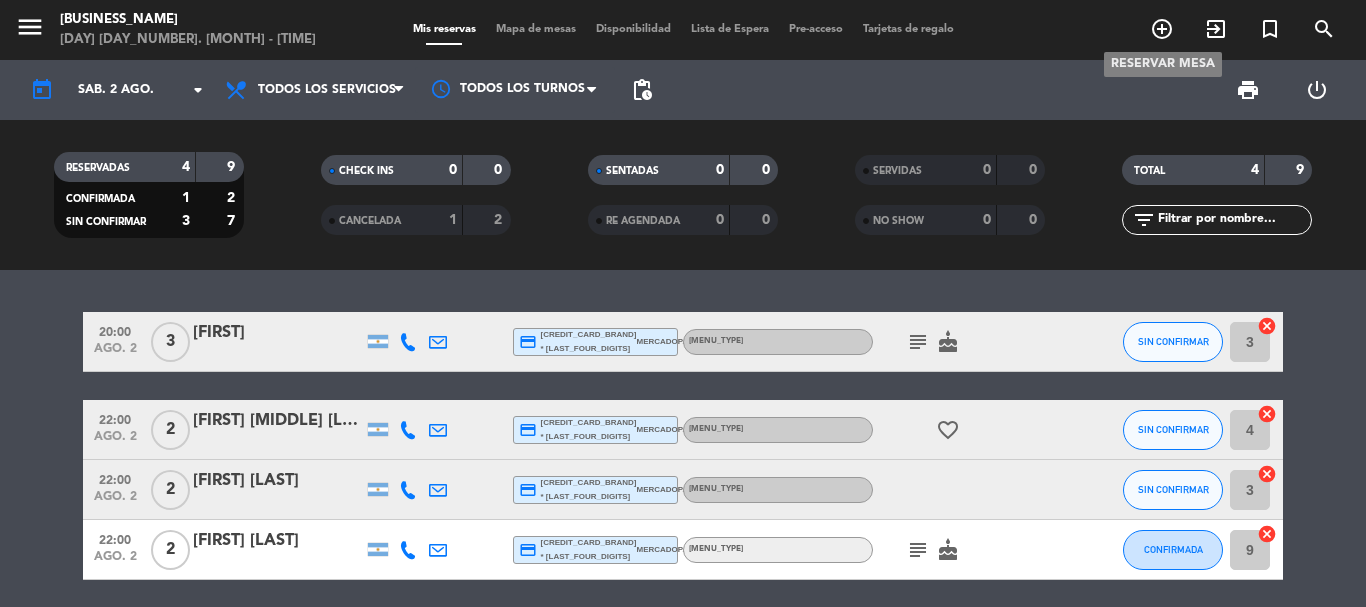 click on "add_circle_outline" at bounding box center (1162, 29) 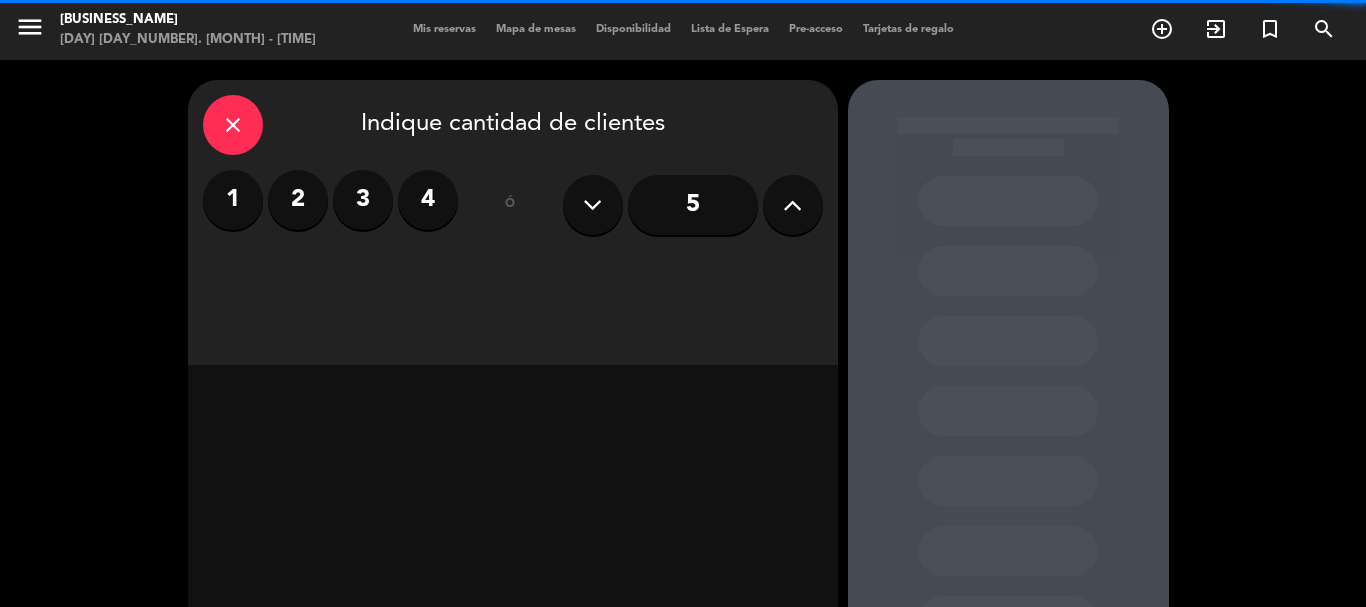 click on "2" at bounding box center [298, 200] 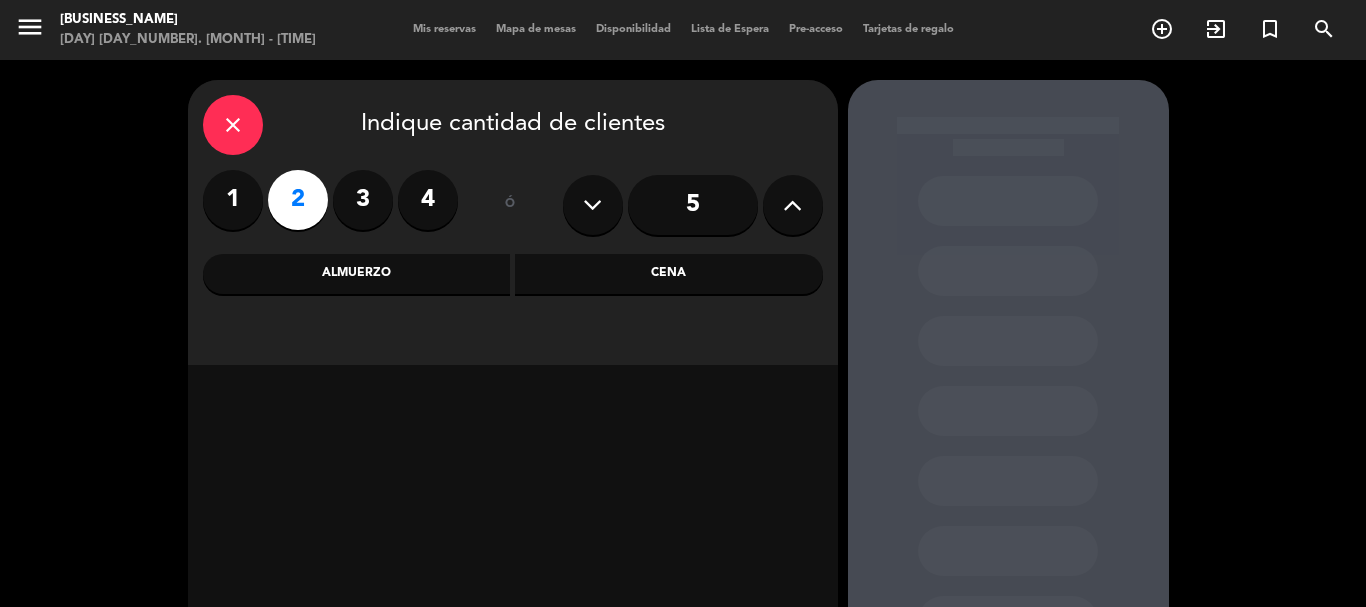 click on "Cena" at bounding box center (669, 274) 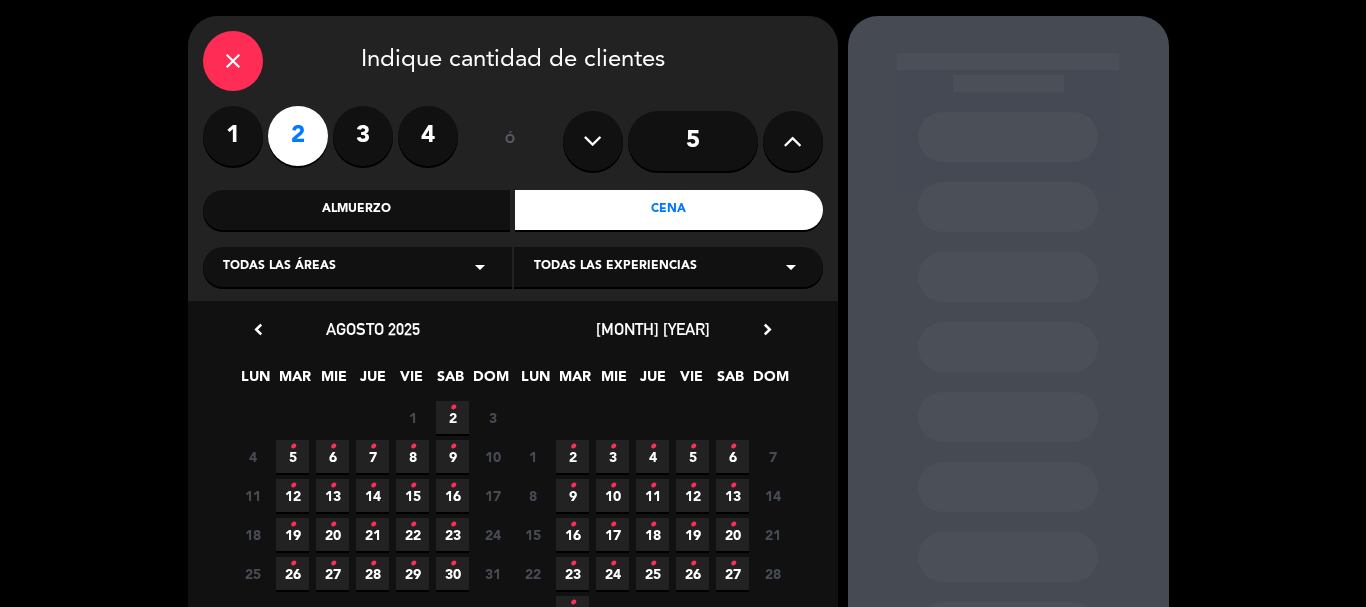 scroll, scrollTop: 100, scrollLeft: 0, axis: vertical 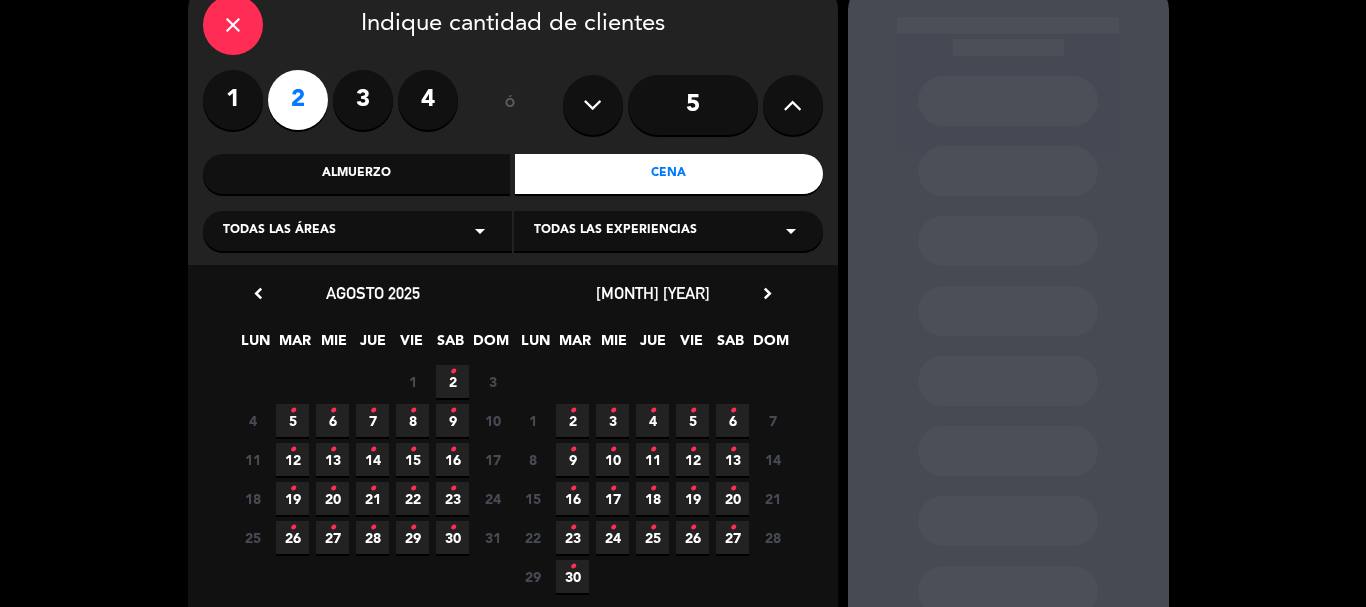 click on "2  •" at bounding box center (452, 381) 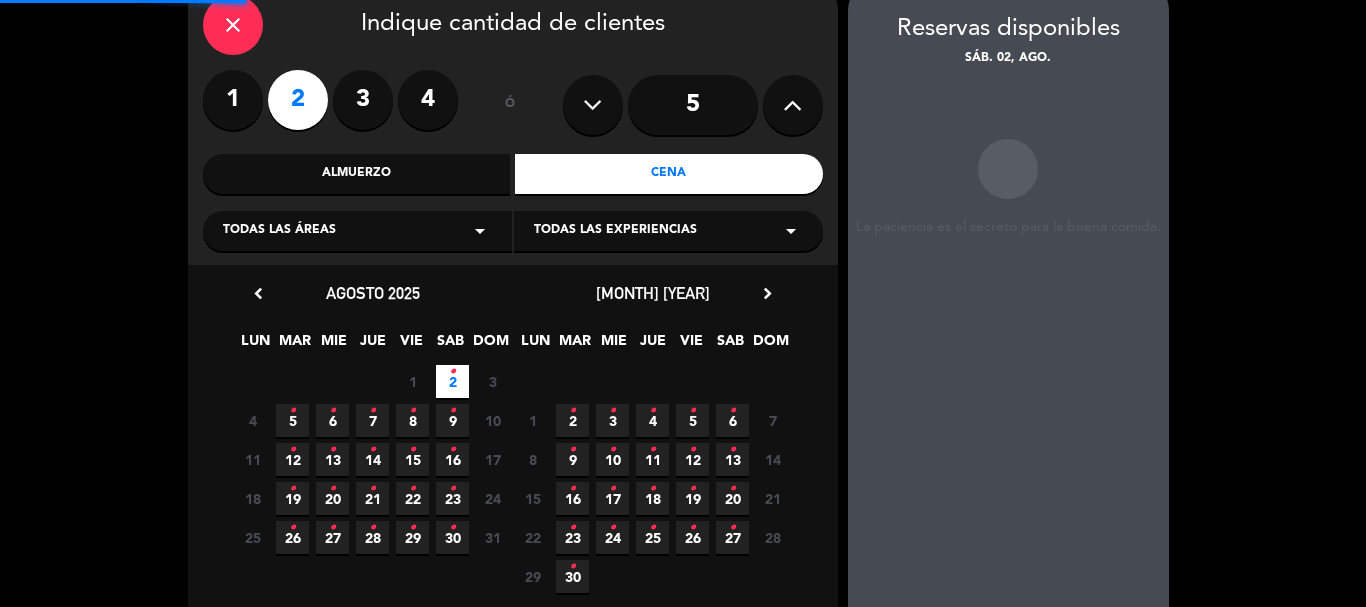 scroll, scrollTop: 80, scrollLeft: 0, axis: vertical 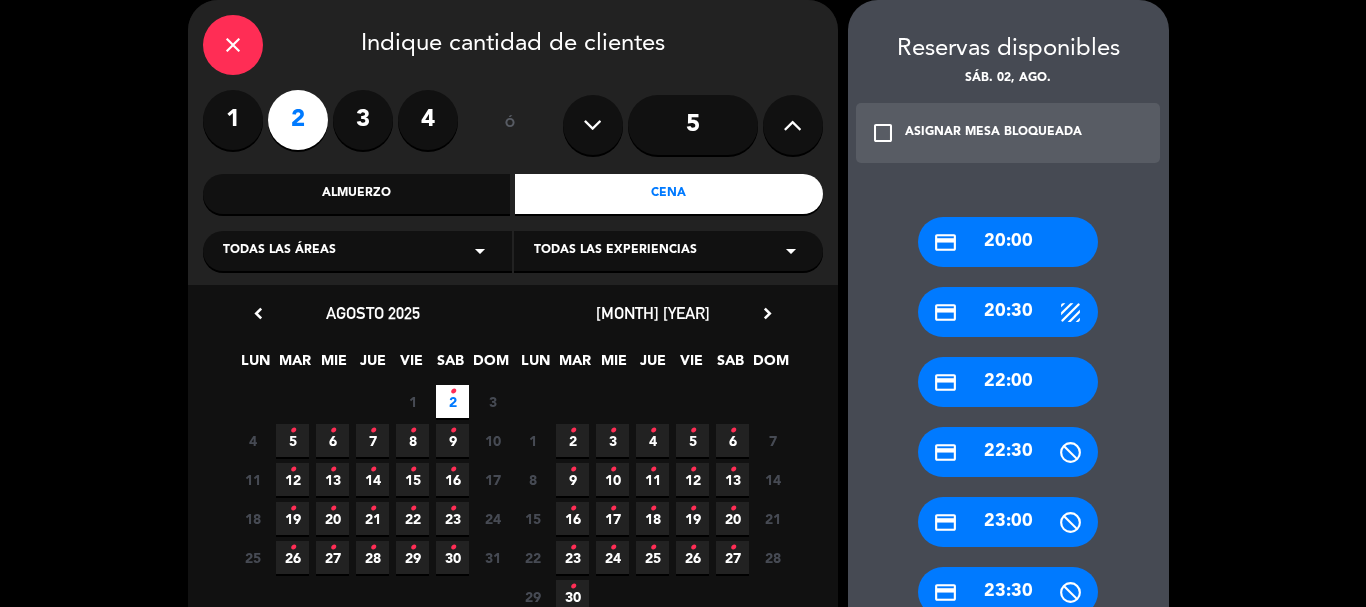 click on "[CREDIT_CARD_TYPE]  [TIME]" at bounding box center [1008, 382] 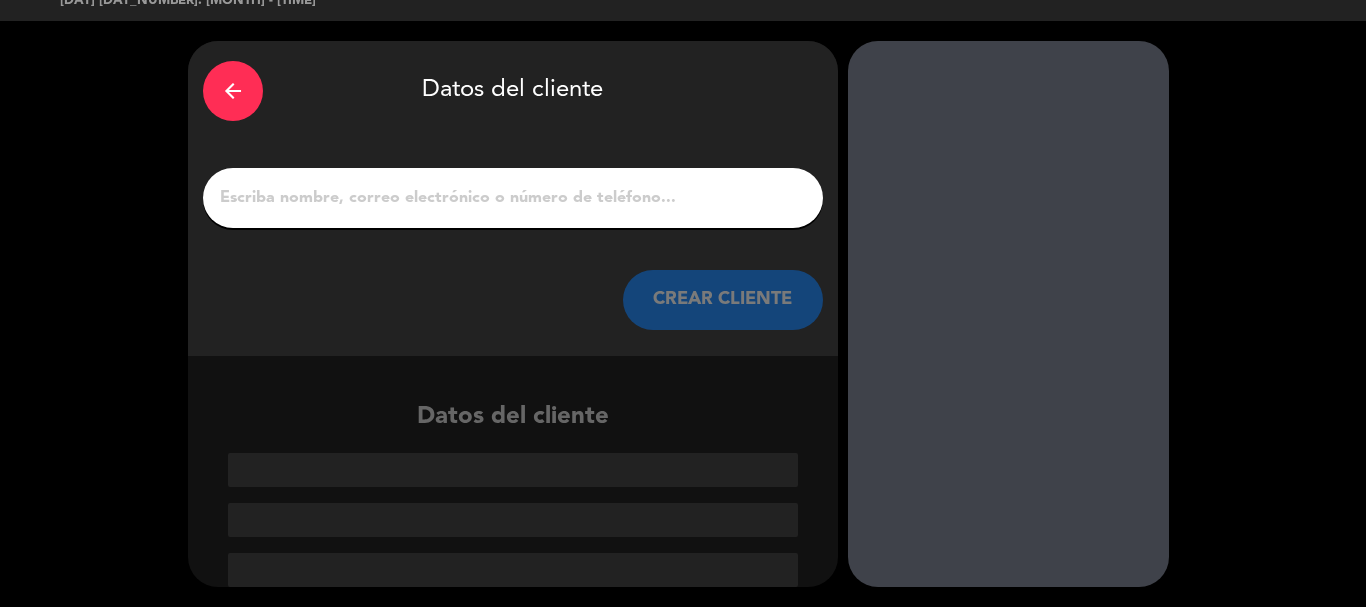 scroll, scrollTop: 39, scrollLeft: 0, axis: vertical 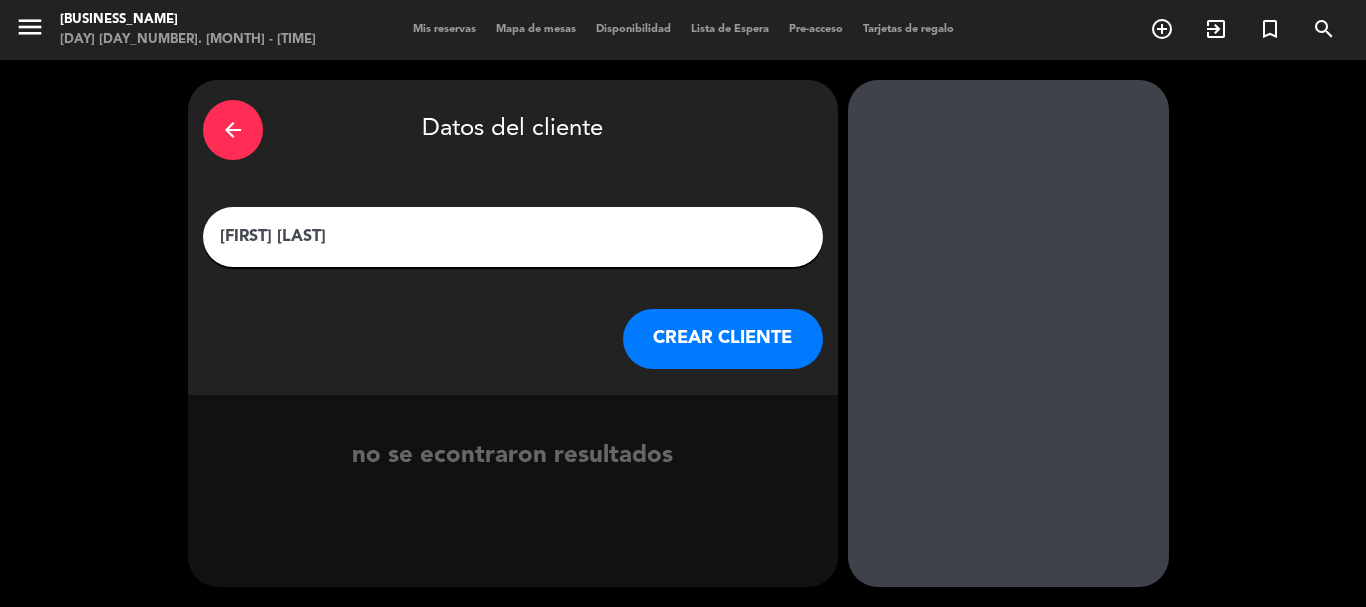 type on "[FIRST] [LAST]" 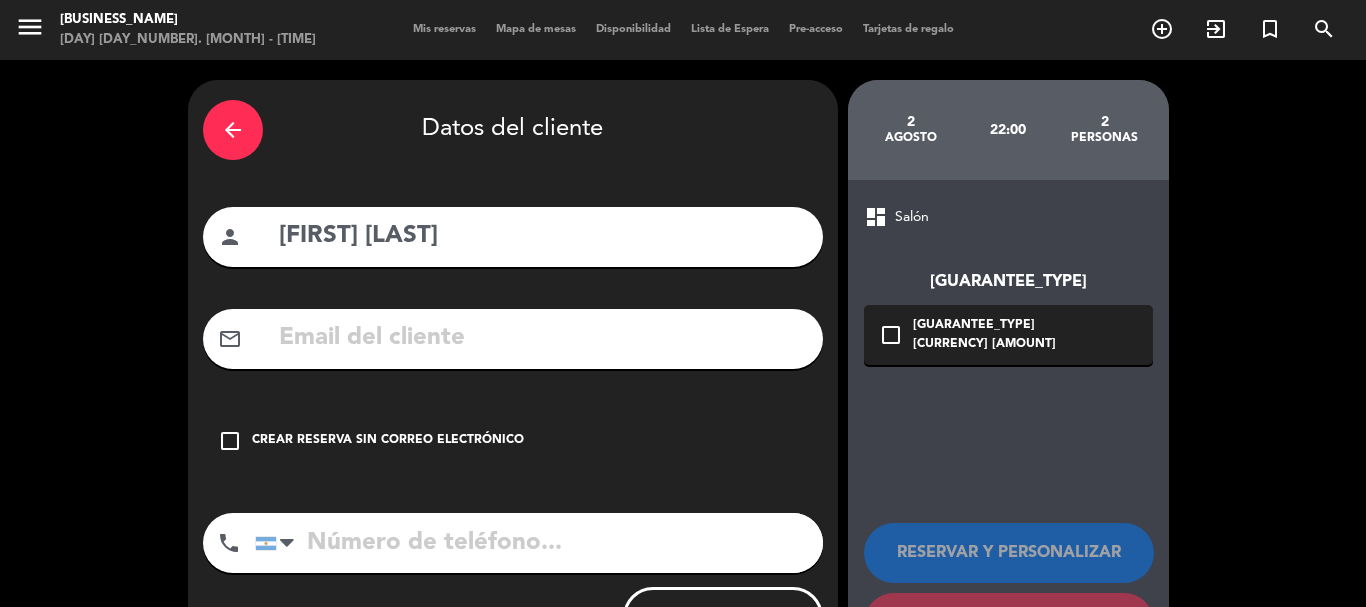click on "check_box_outline_blank" at bounding box center [230, 441] 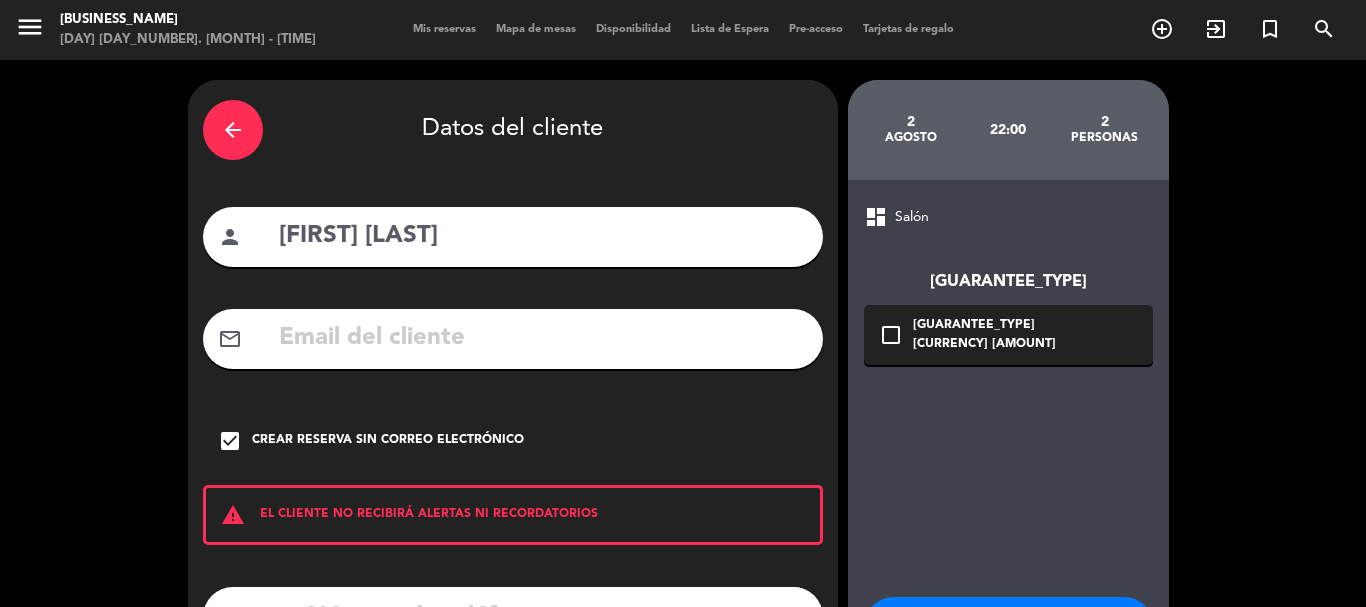 scroll, scrollTop: 164, scrollLeft: 0, axis: vertical 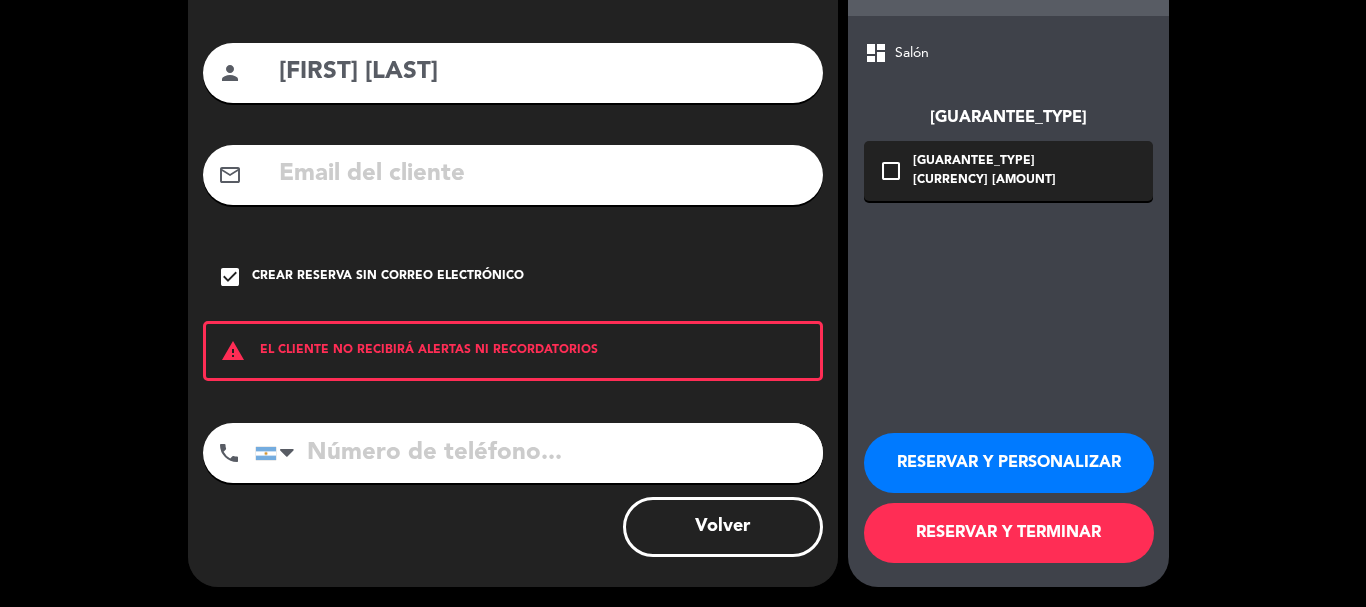 click on "mail_outline" at bounding box center [513, 175] 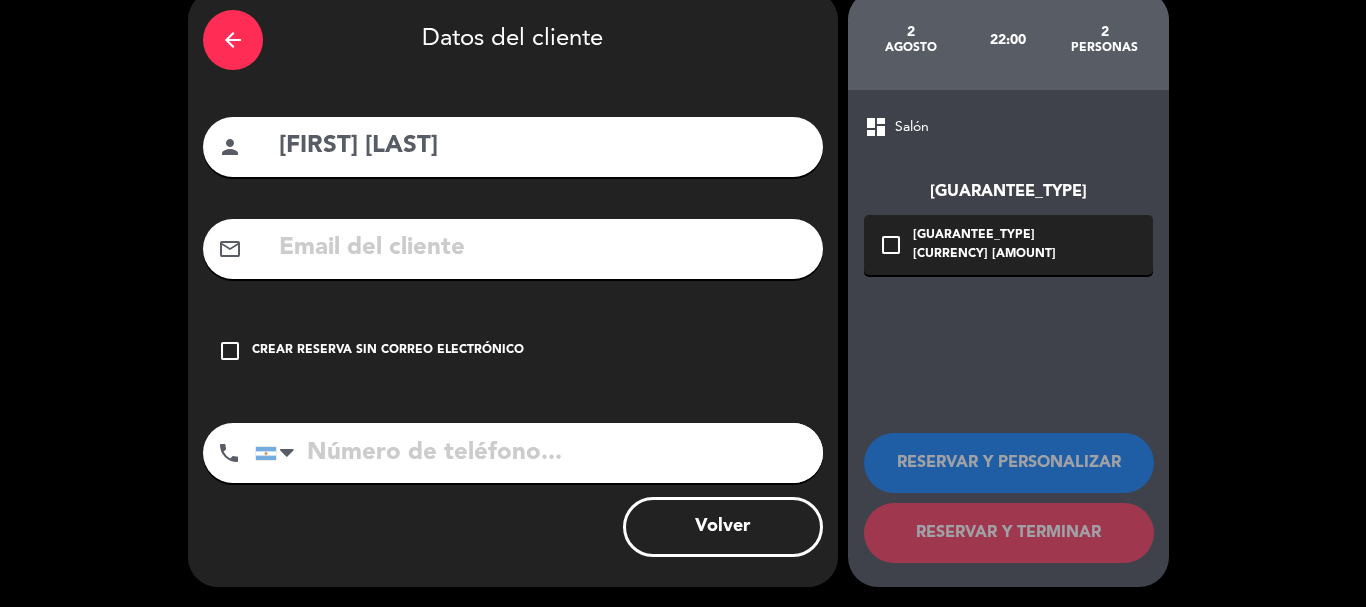 scroll, scrollTop: 90, scrollLeft: 0, axis: vertical 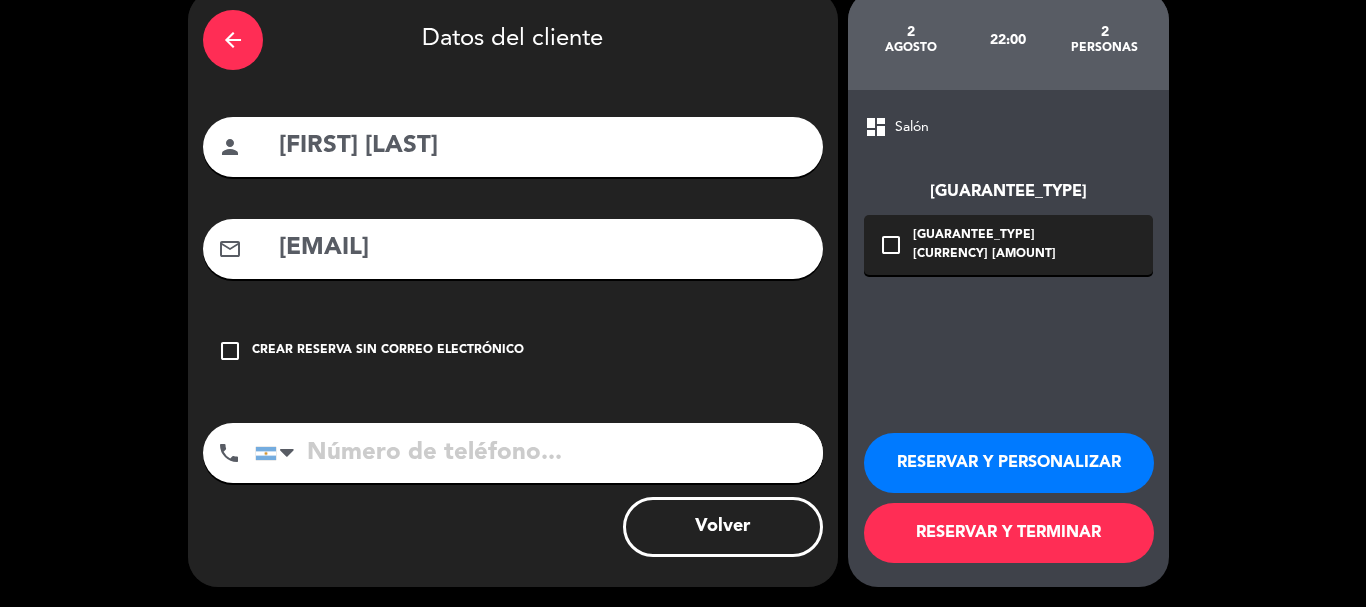 type on "[EMAIL]" 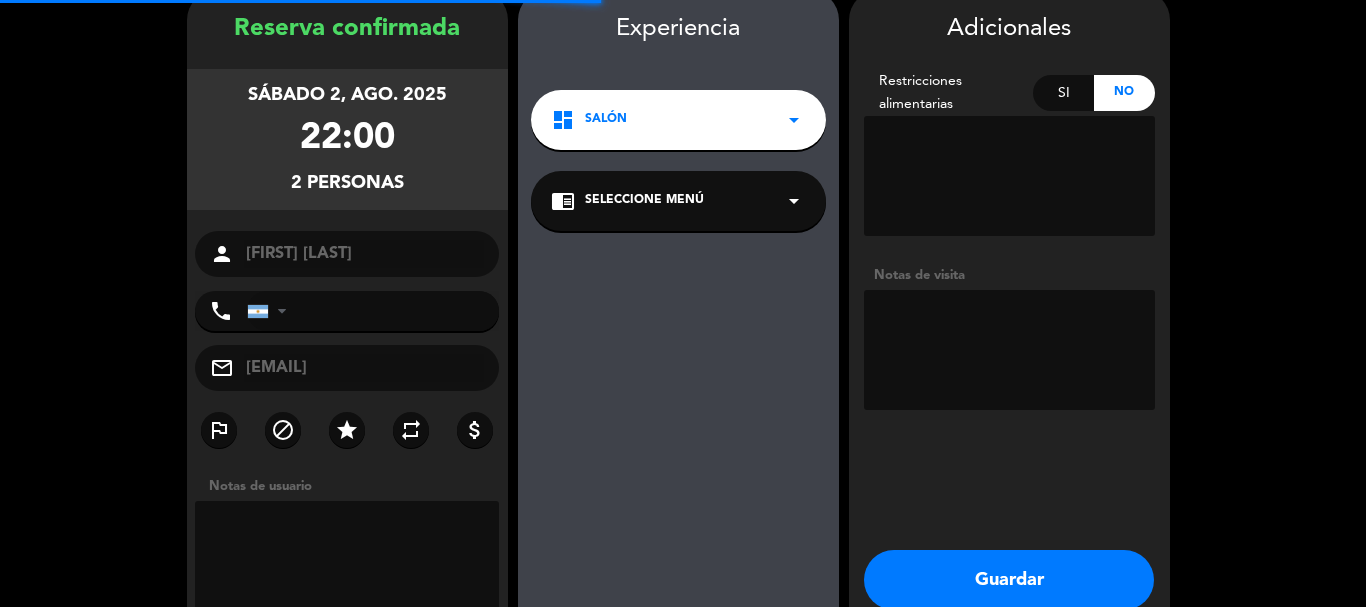 scroll, scrollTop: 80, scrollLeft: 0, axis: vertical 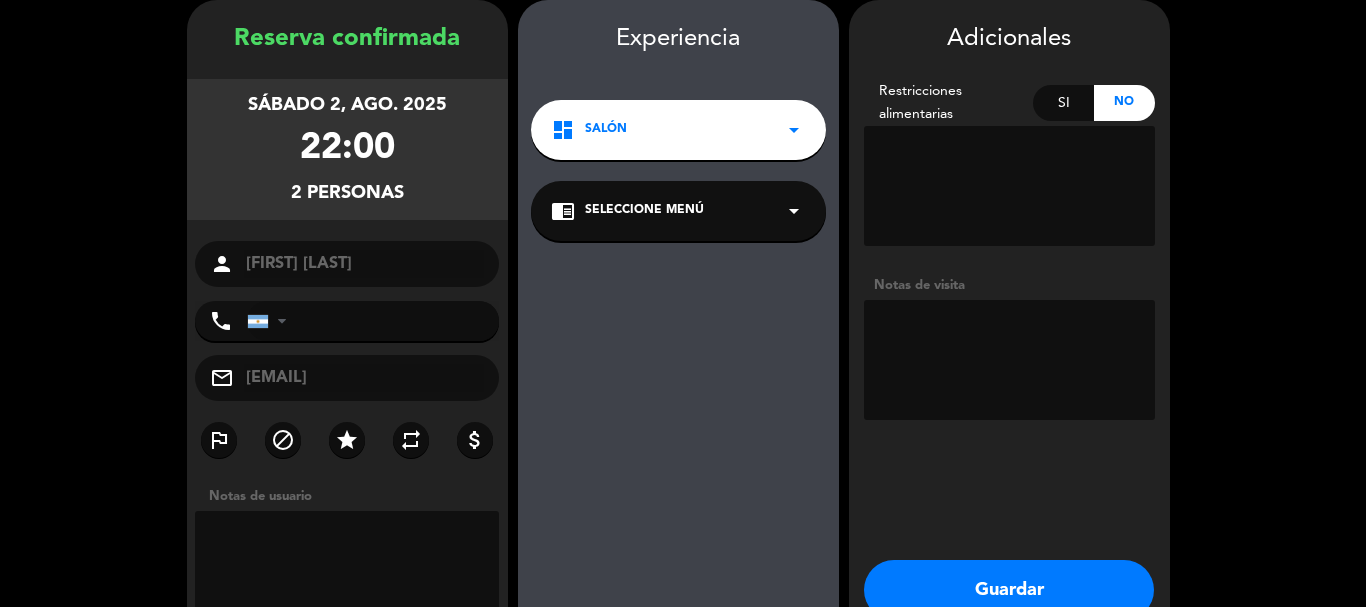 click on "Guardar" at bounding box center [1009, 590] 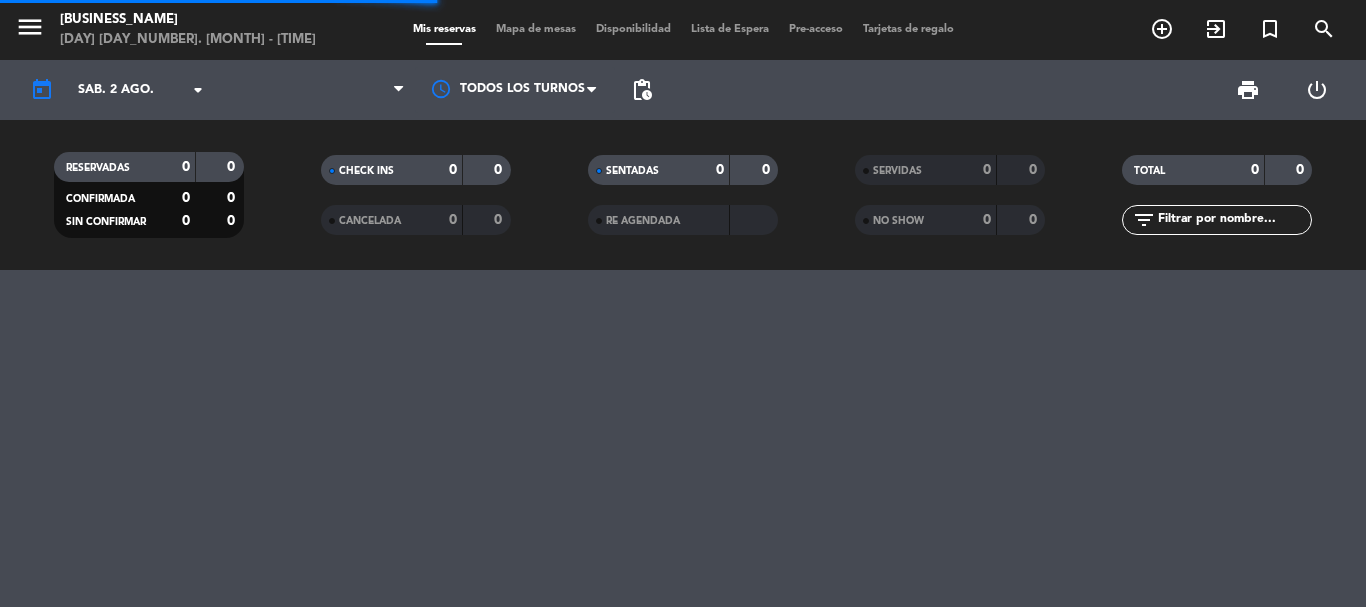 scroll, scrollTop: 0, scrollLeft: 0, axis: both 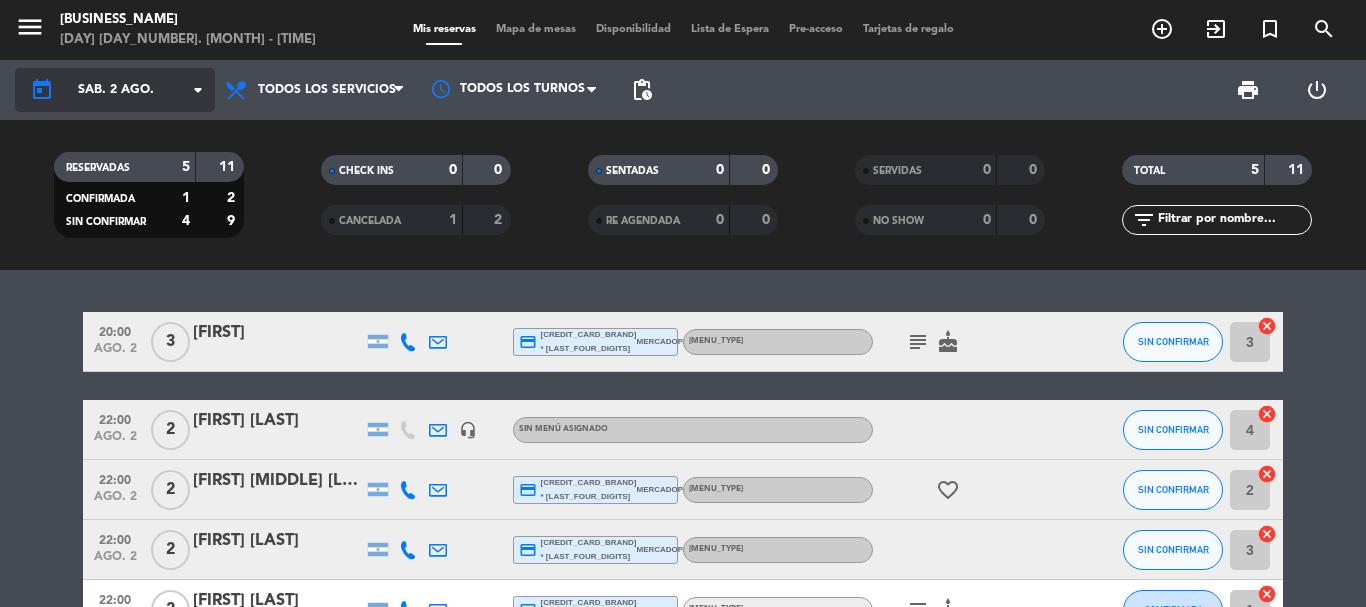 click on "arrow_drop_down" 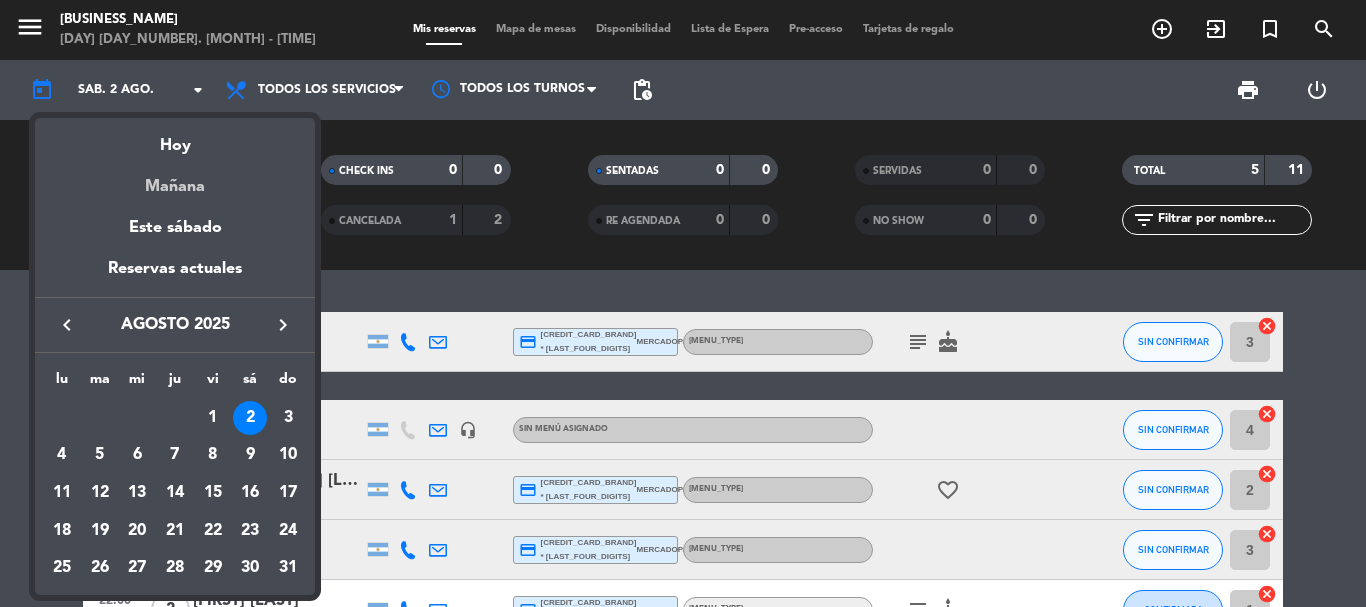 click on "Mañana" at bounding box center [175, 179] 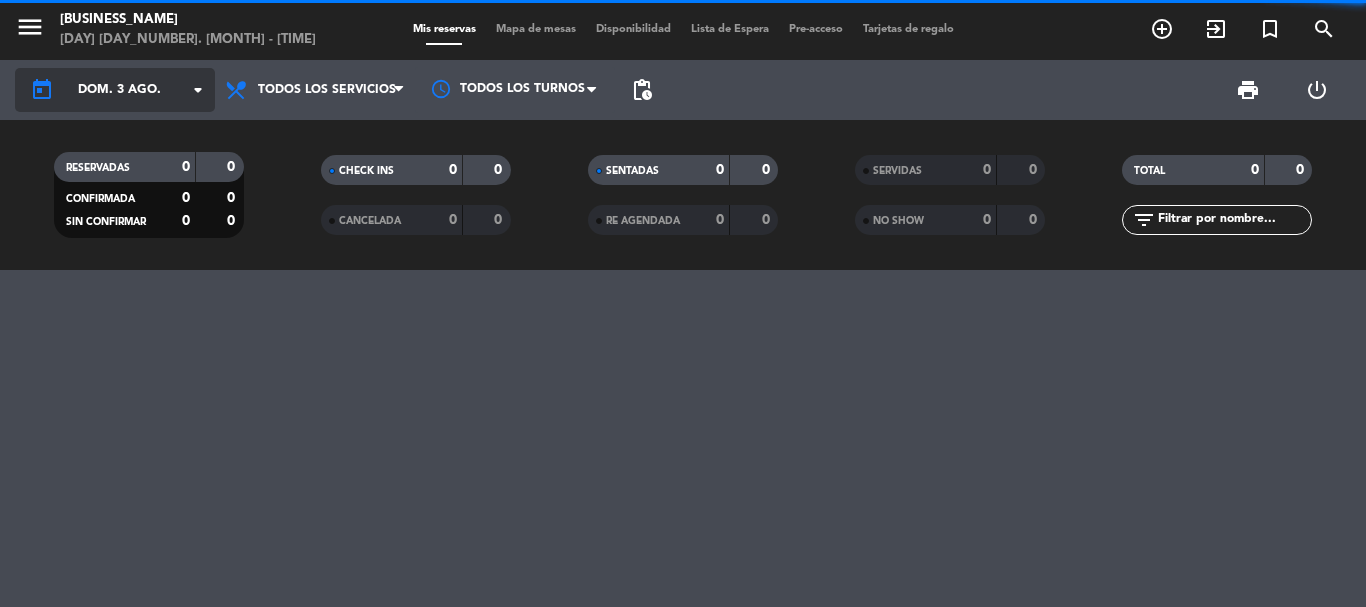 click on "dom. 3 ago." 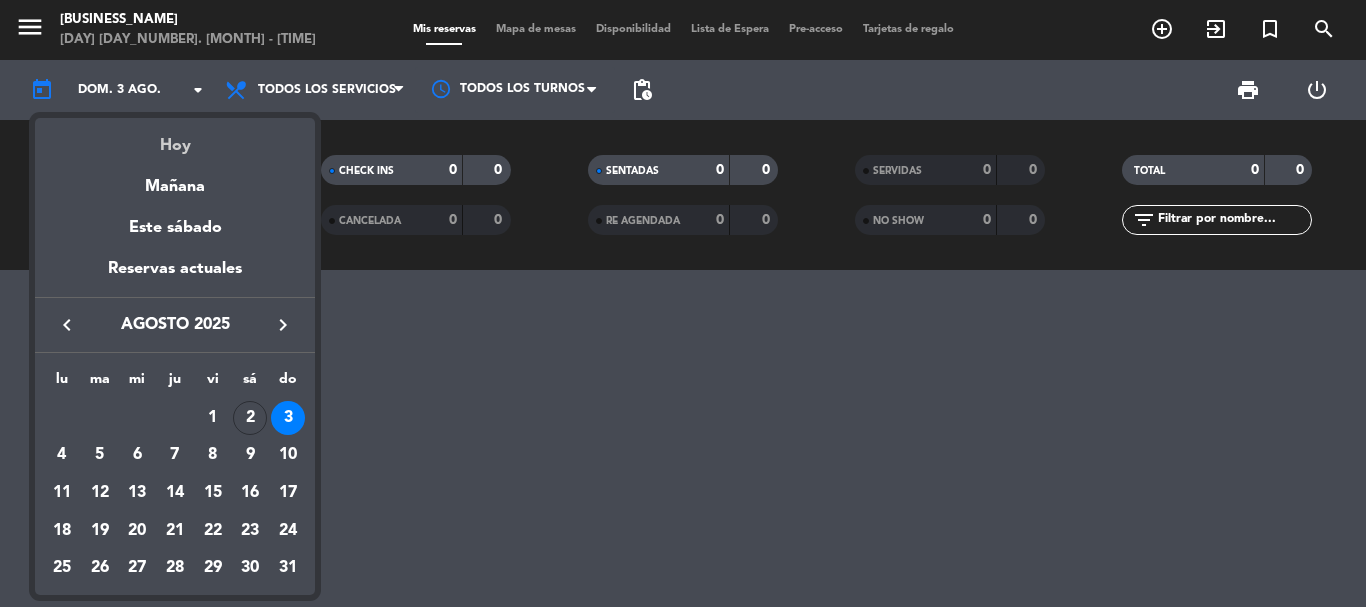 click on "Hoy" at bounding box center [175, 138] 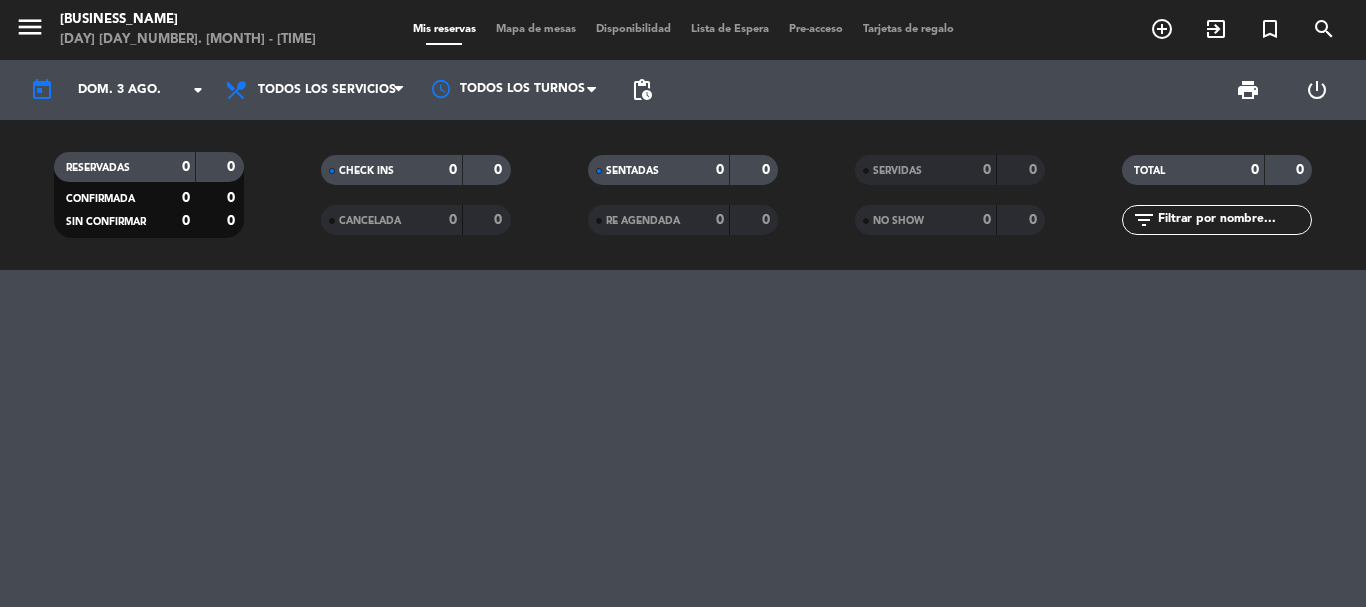 type on "sáb. 2 ago." 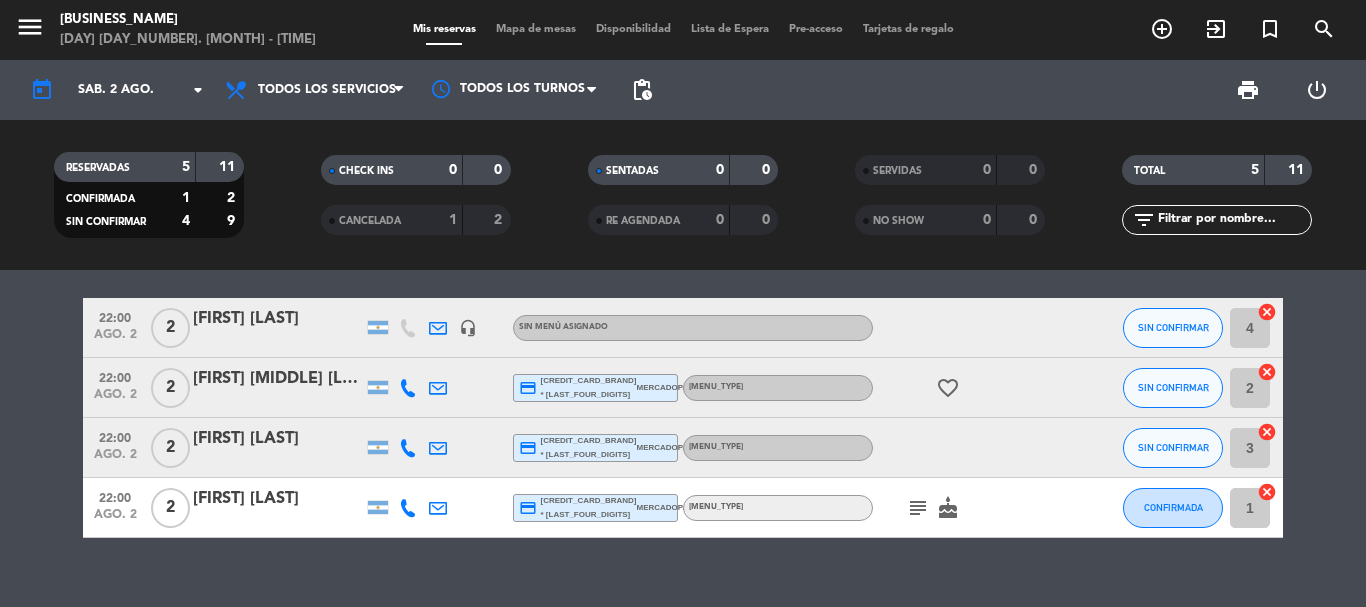 scroll, scrollTop: 133, scrollLeft: 0, axis: vertical 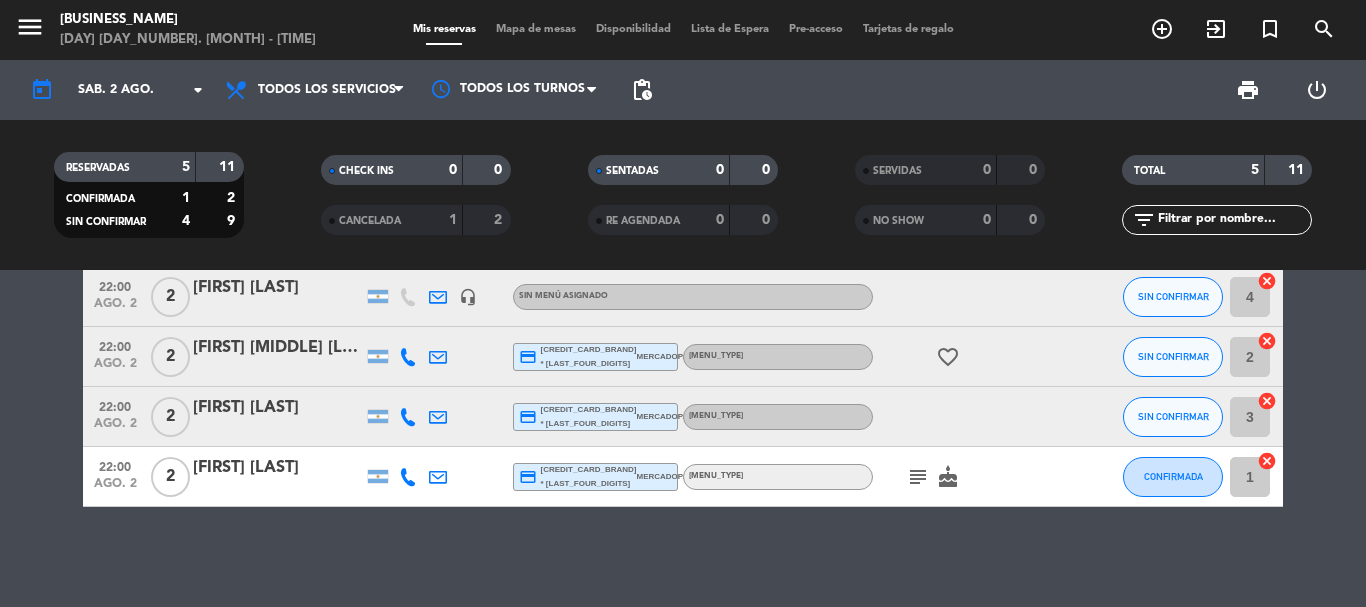 click on "subject" 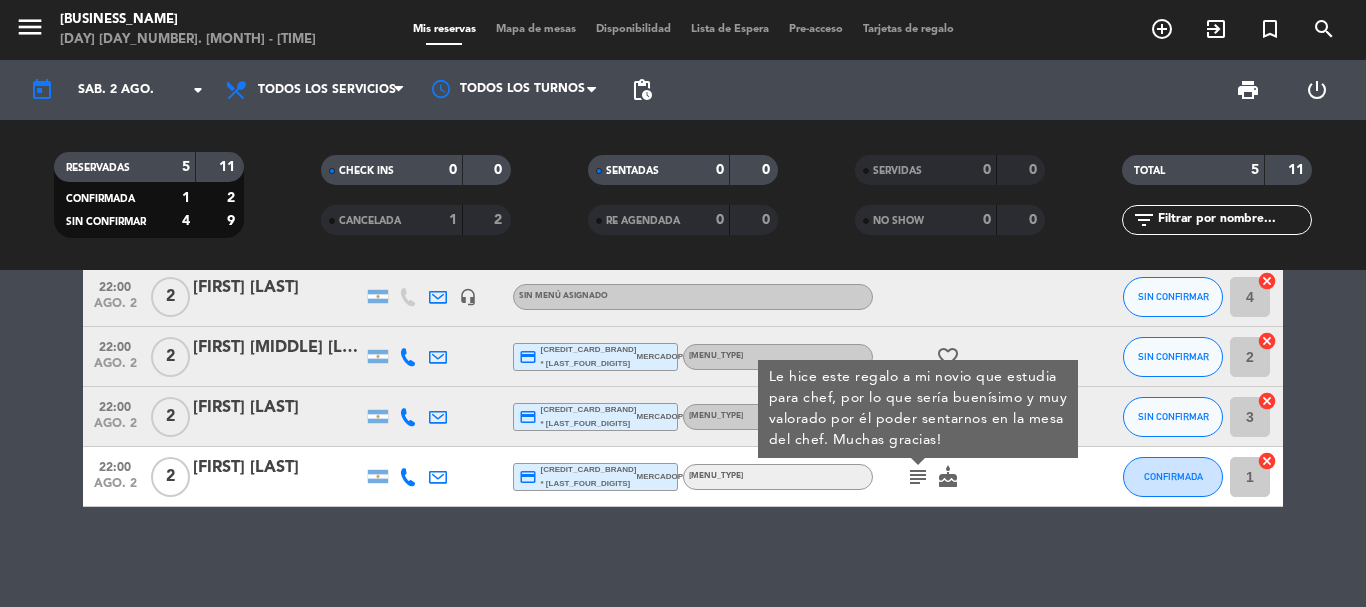 click on "[TIME]   [MONTH]. [DAY]   [NUMBER]   [FIRST]  [CREDIT_CARD_TYPE]  [CREDIT_CARD_BRAND] * [LAST_FOUR_DIGITS]   mercadopago   [MENU_TYPE]  subject   cake  SIN CONFIRMAR [NUMBER]  cancel   [TIME]   [MONTH]. [DAY]   [NUMBER]   [FIRST] [LAST]    headset_mic  Sin menú asignado SIN CONFIRMAR [NUMBER]  cancel   [TIME]   [MONTH]. [DAY]   [NUMBER]   [FIRST] [LAST]  [CREDIT_CARD_TYPE]  [CREDIT_CARD_BRAND] * [LAST_FOUR_DIGITS]   mercadopago   [MENU_TYPE]  favorite_border  SIN CONFIRMAR [NUMBER]  cancel   [TIME]   [MONTH]. [DAY]   [NUMBER]   [FIRST] [LAST]  [CREDIT_CARD_TYPE]  [CREDIT_CARD_BRAND] * [LAST_FOUR_DIGITS]   mercadopago   [MENU_TYPE] SIN CONFIRMAR [NUMBER]  cancel   [TIME]   [MONTH]. [DAY]   [NUMBER]   [FIRST] [LAST]  [CREDIT_CARD_TYPE]  [CREDIT_CARD_BRAND] * [LAST_FOUR_DIGITS]   mercadopago   [MENU_TYPE]  subject   cake  CONFIRMADA [NUMBER]  cancel" 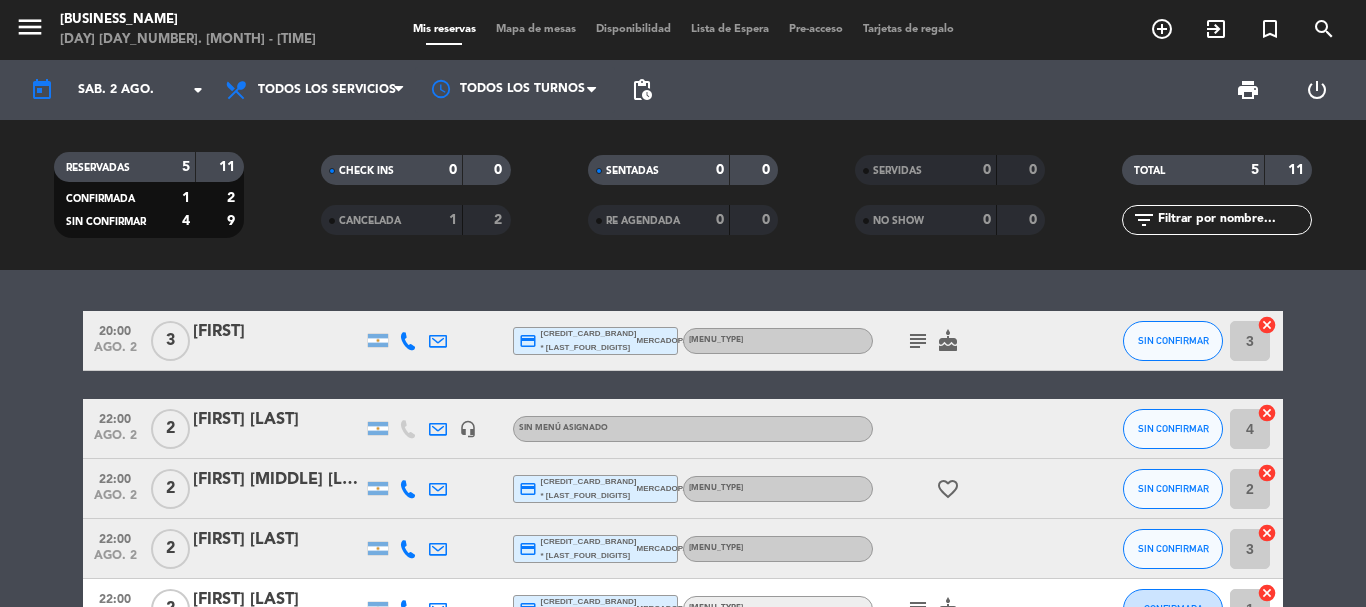 scroll, scrollTop: 0, scrollLeft: 0, axis: both 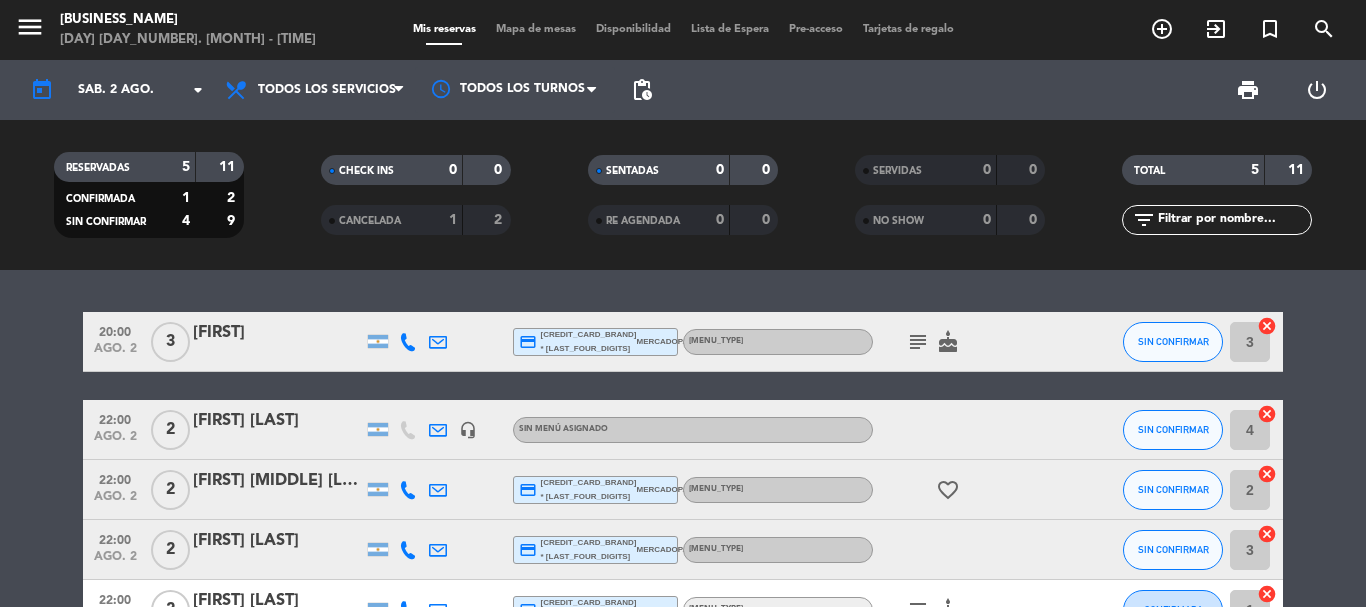 click on "subject" 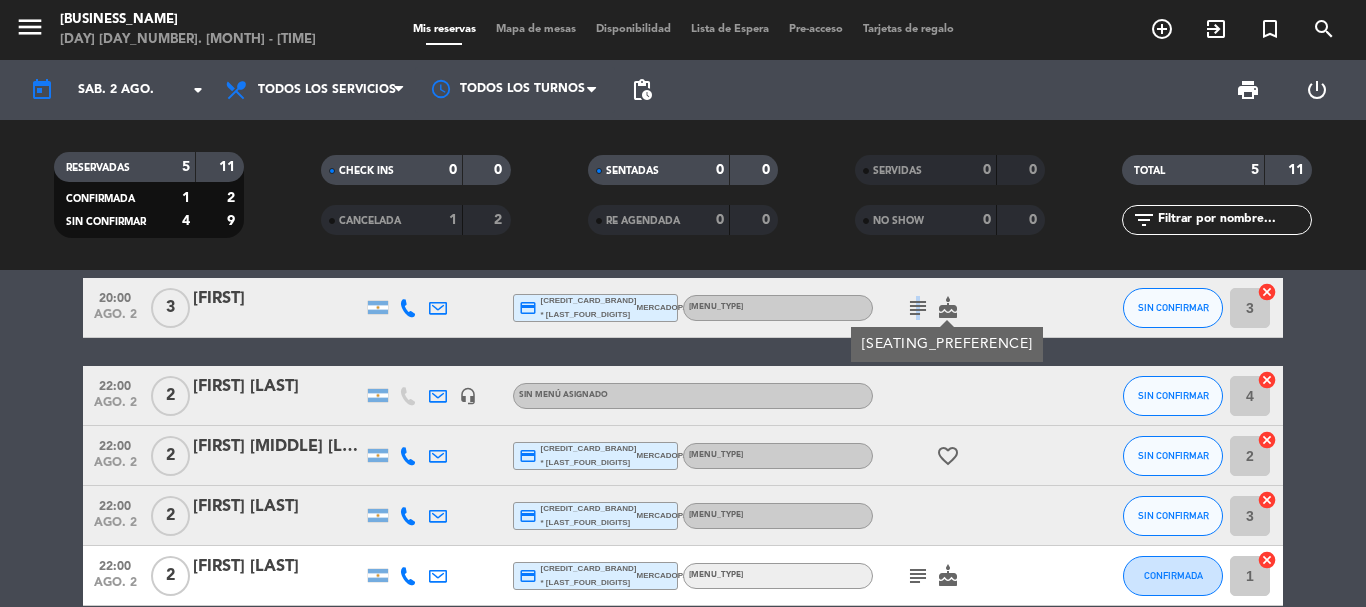 scroll, scrollTop: 0, scrollLeft: 0, axis: both 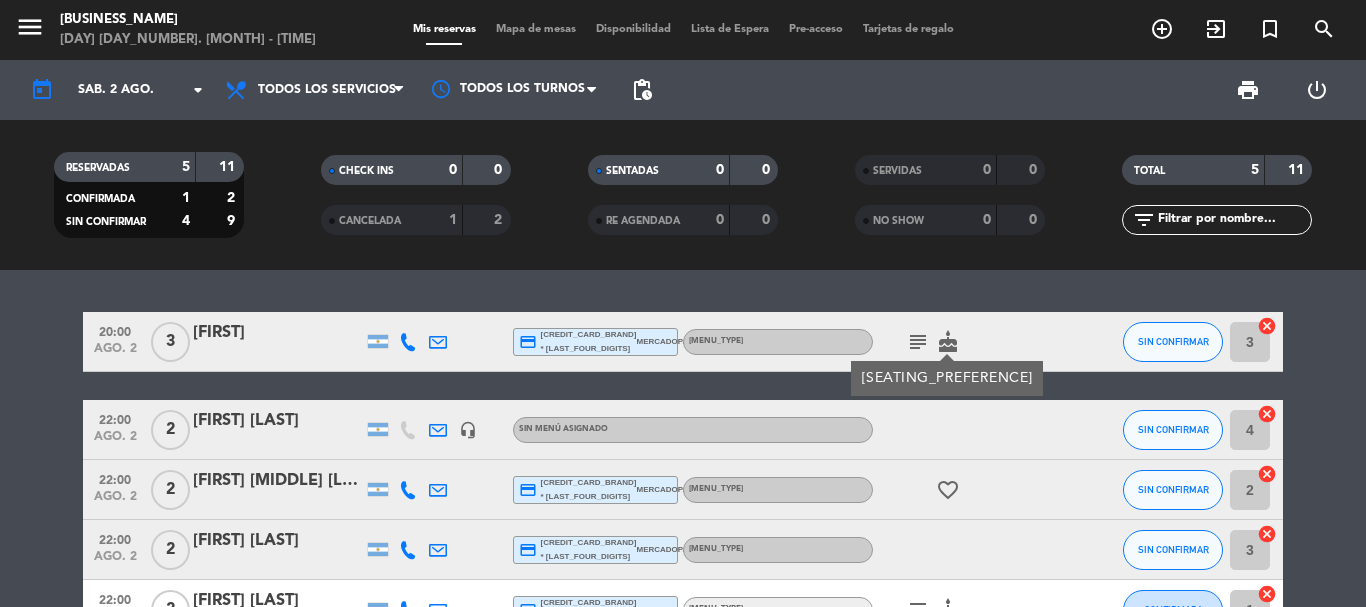 click on "[TIME]   [MONTH]. [DAY]   [NUMBER]   [FIRST]  [CREDIT_CARD_TYPE]  [CREDIT_CARD_BRAND] * [LAST_FOUR_DIGITS]   mercadopago   [MENU_TYPE]  subject  Mesa en el salón  cake  SIN CONFIRMAR [NUMBER]  cancel   [TIME]   [MONTH]. [DAY]   [NUMBER]   [FIRST] [LAST]    headset_mic  Sin menú asignado SIN CONFIRMAR [NUMBER]  cancel   [TIME]   [MONTH]. [DAY]   [NUMBER]   [FIRST] [LAST]  [CREDIT_CARD_TYPE]  [CREDIT_CARD_BRAND] * [LAST_FOUR_DIGITS]   mercadopago   [MENU_TYPE]  favorite_border  SIN CONFIRMAR [NUMBER]  cancel   [TIME]   [MONTH]. [DAY]   [NUMBER]   [FIRST] [LAST]  [CREDIT_CARD_TYPE]  [CREDIT_CARD_BRAND] * [LAST_FOUR_DIGITS]   mercadopago   [MENU_TYPE] SIN CONFIRMAR [NUMBER]  cancel   [TIME]   [MONTH]. [DAY]   [NUMBER]   [FIRST] [LAST]  [CREDIT_CARD_TYPE]  [CREDIT_CARD_BRAND] * [LAST_FOUR_DIGITS]   mercadopago   [MENU_TYPE]  subject   cake  CONFIRMADA [NUMBER]  cancel" 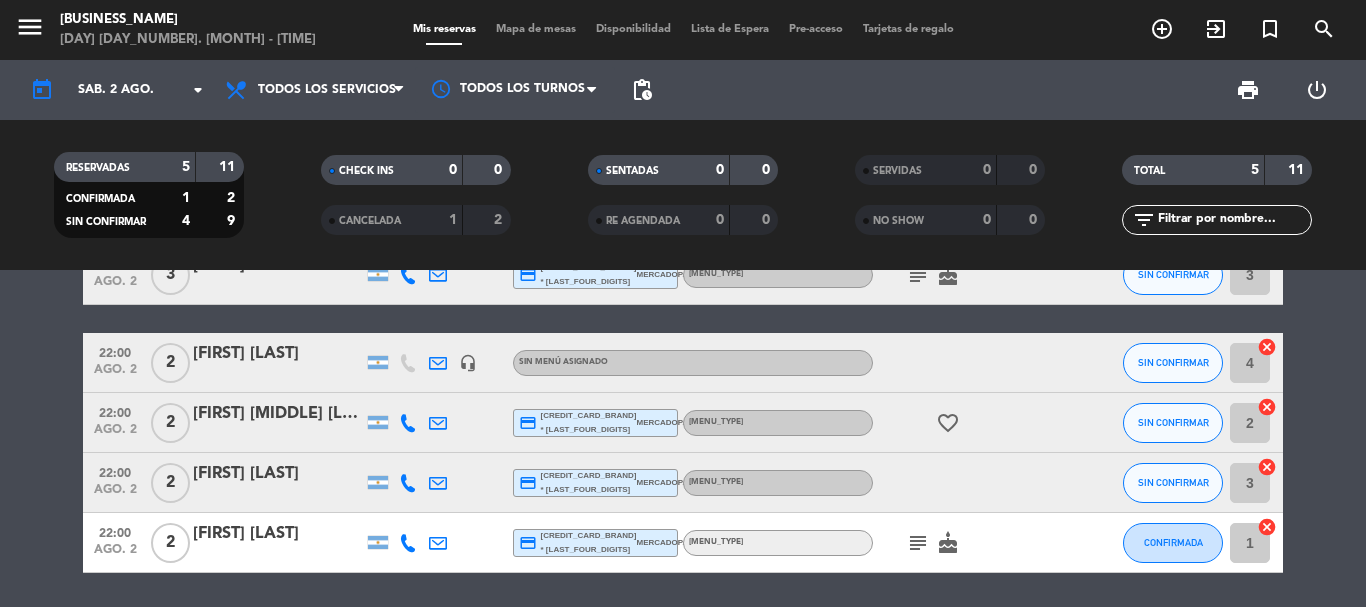 scroll, scrollTop: 100, scrollLeft: 0, axis: vertical 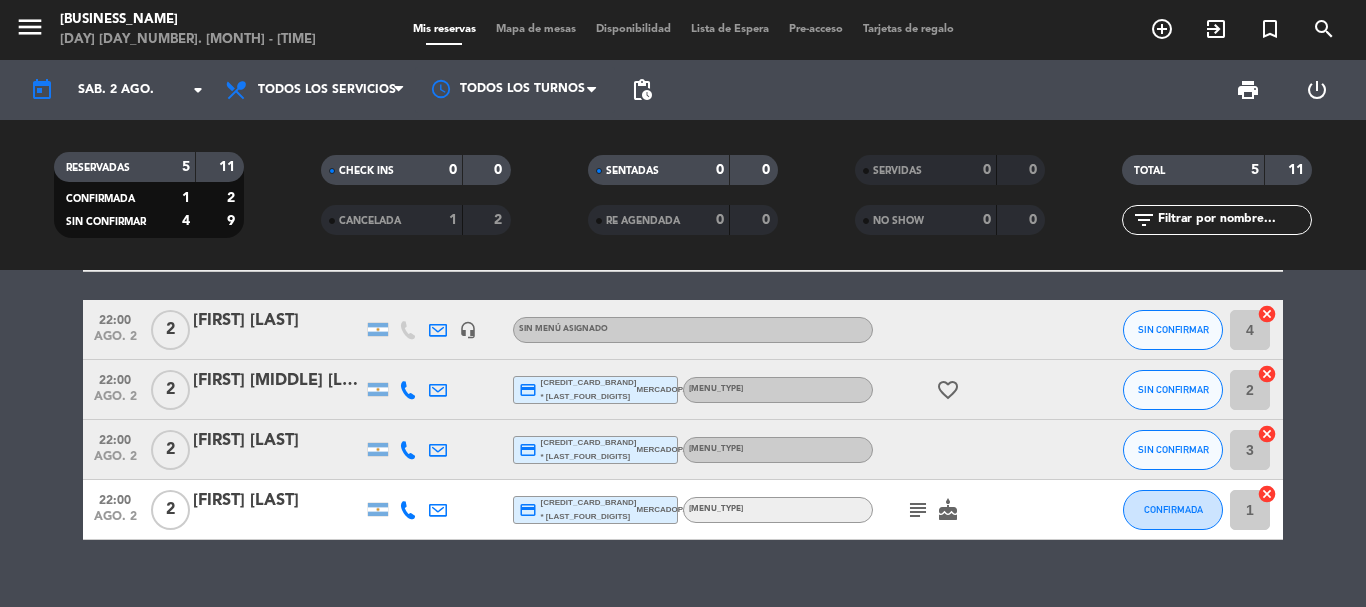 click on "subject" 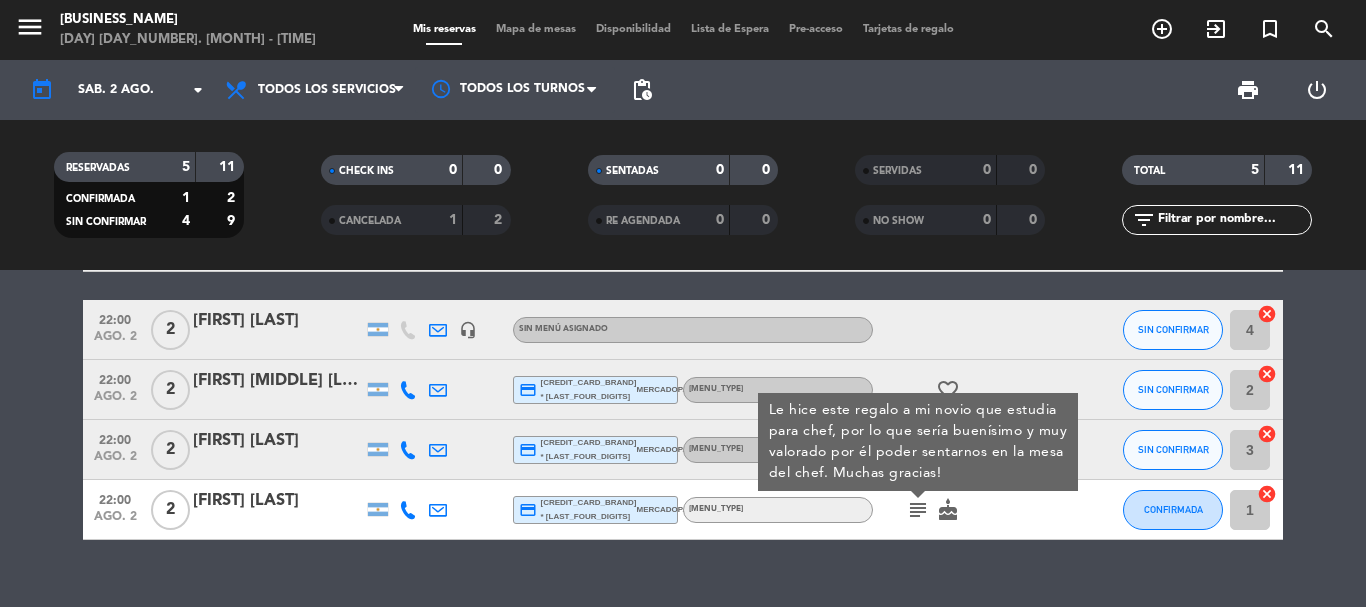 click on "subject" 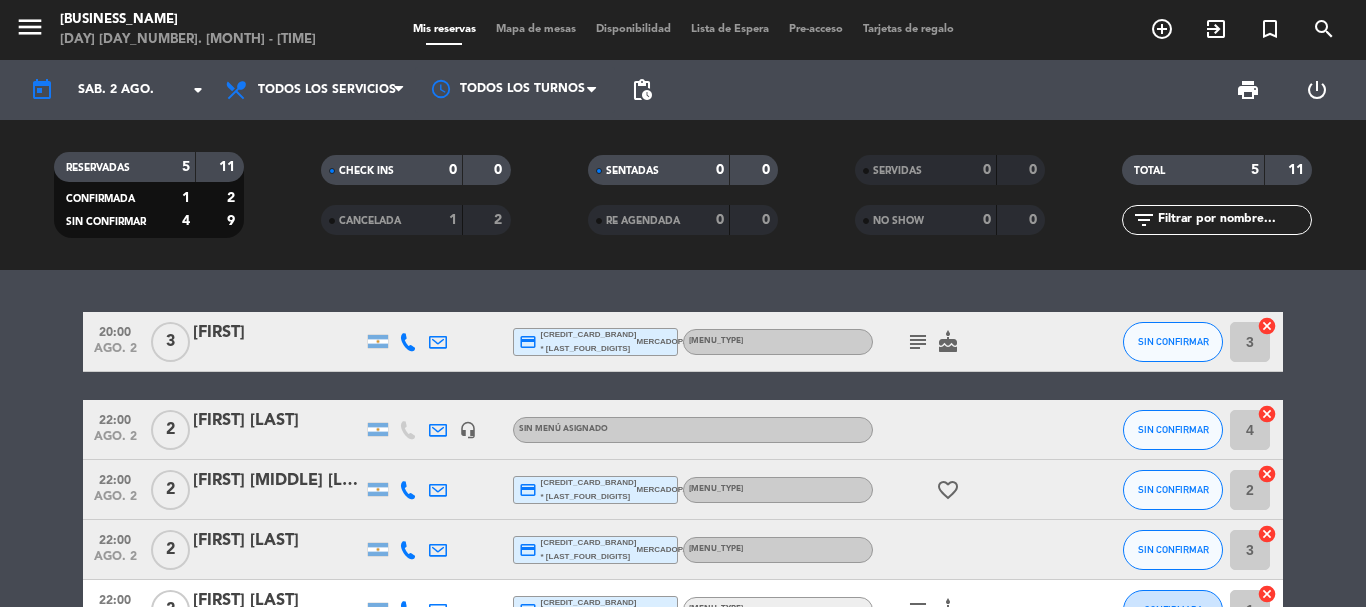 scroll, scrollTop: 100, scrollLeft: 0, axis: vertical 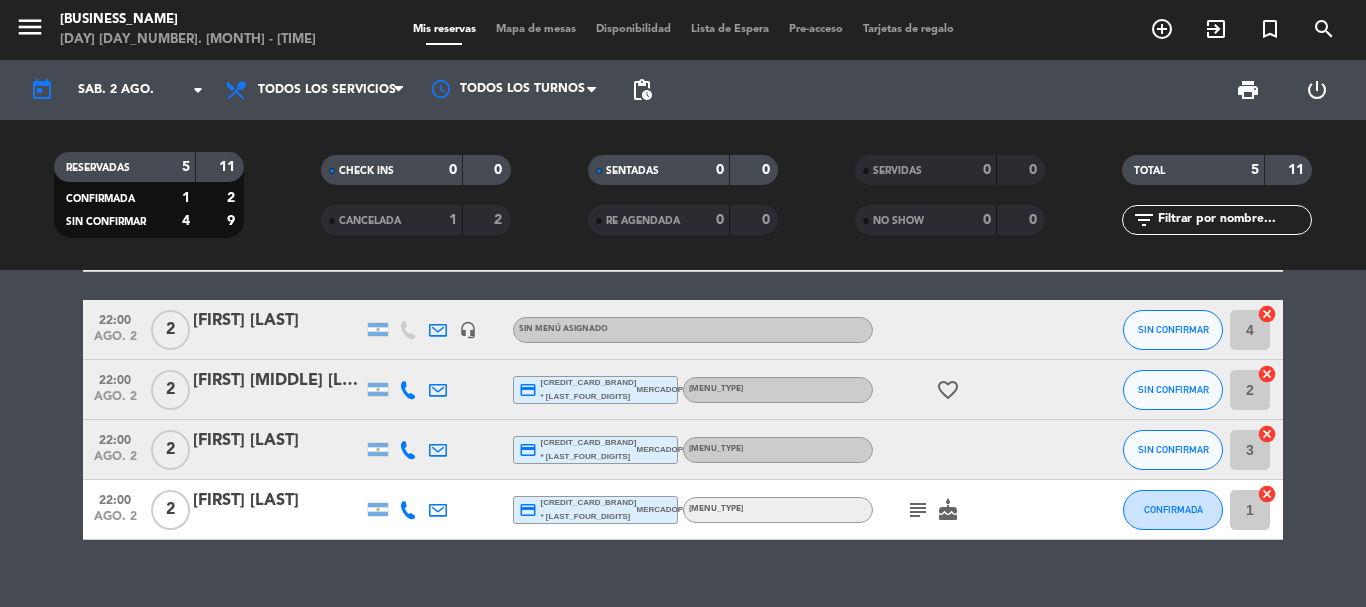 click on "CANCELADA" 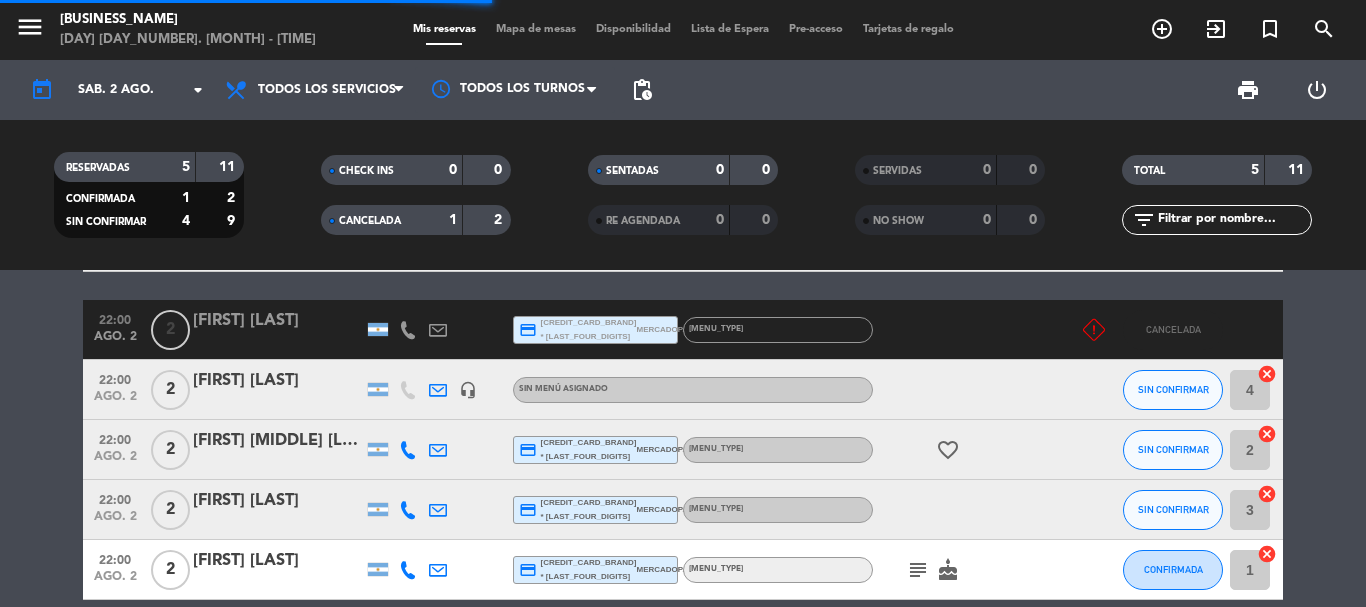 scroll, scrollTop: 0, scrollLeft: 0, axis: both 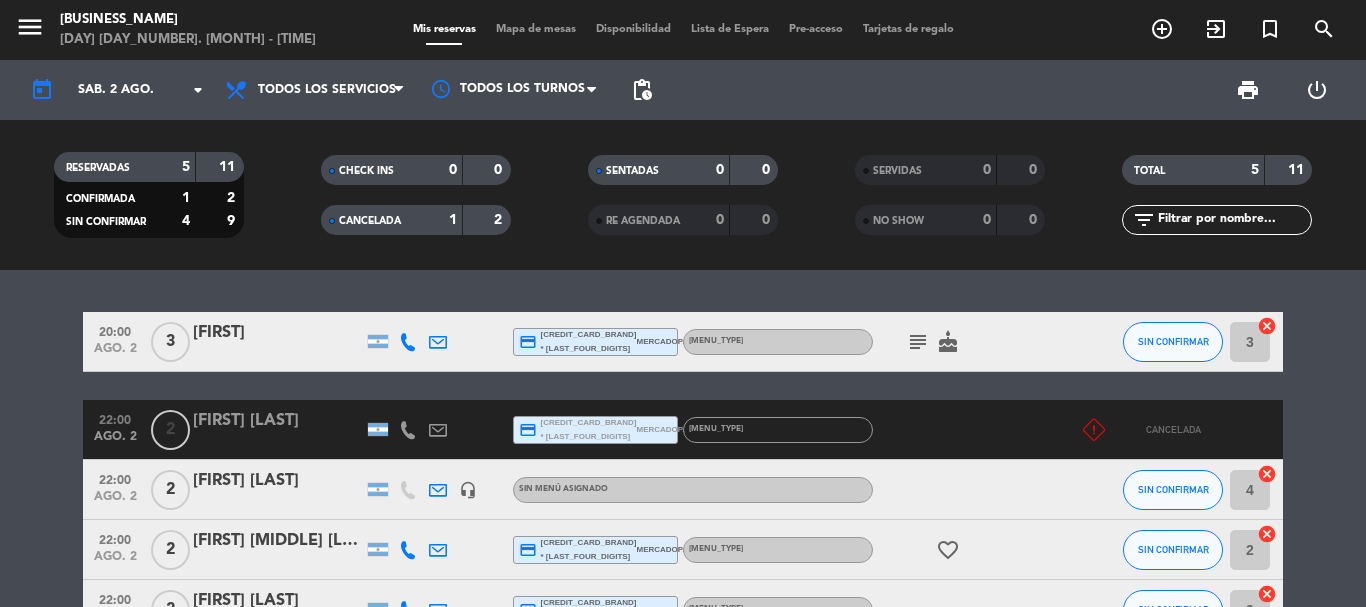 click on "CANCELADA" 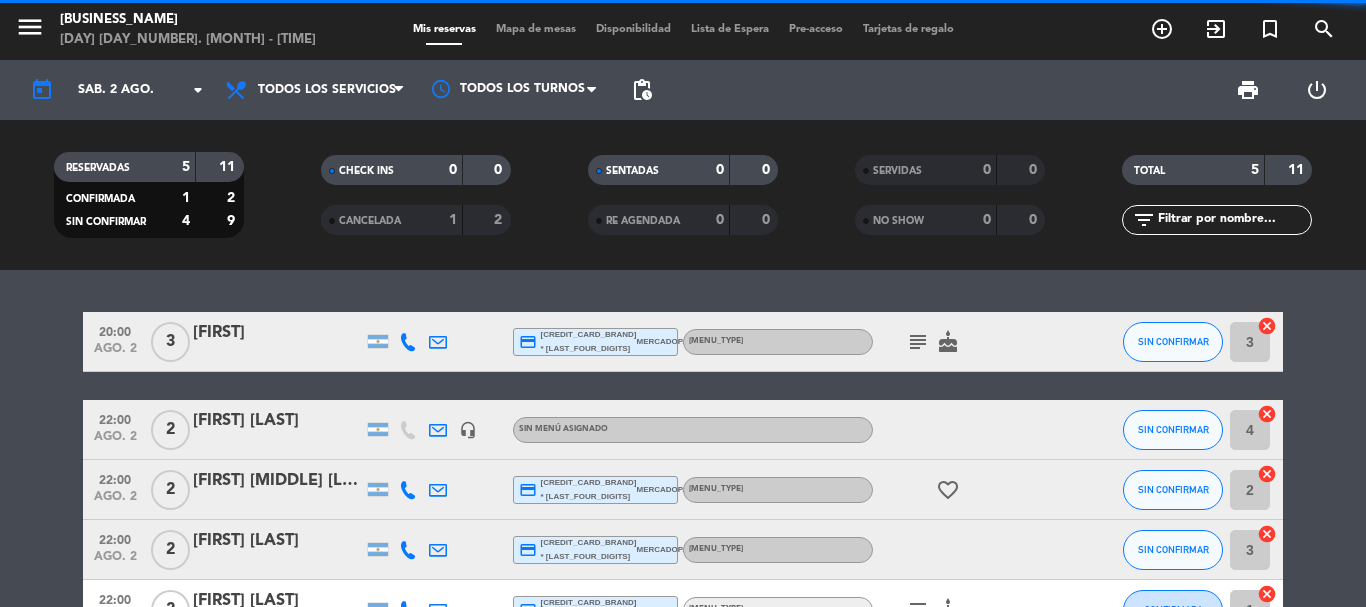 scroll, scrollTop: 100, scrollLeft: 0, axis: vertical 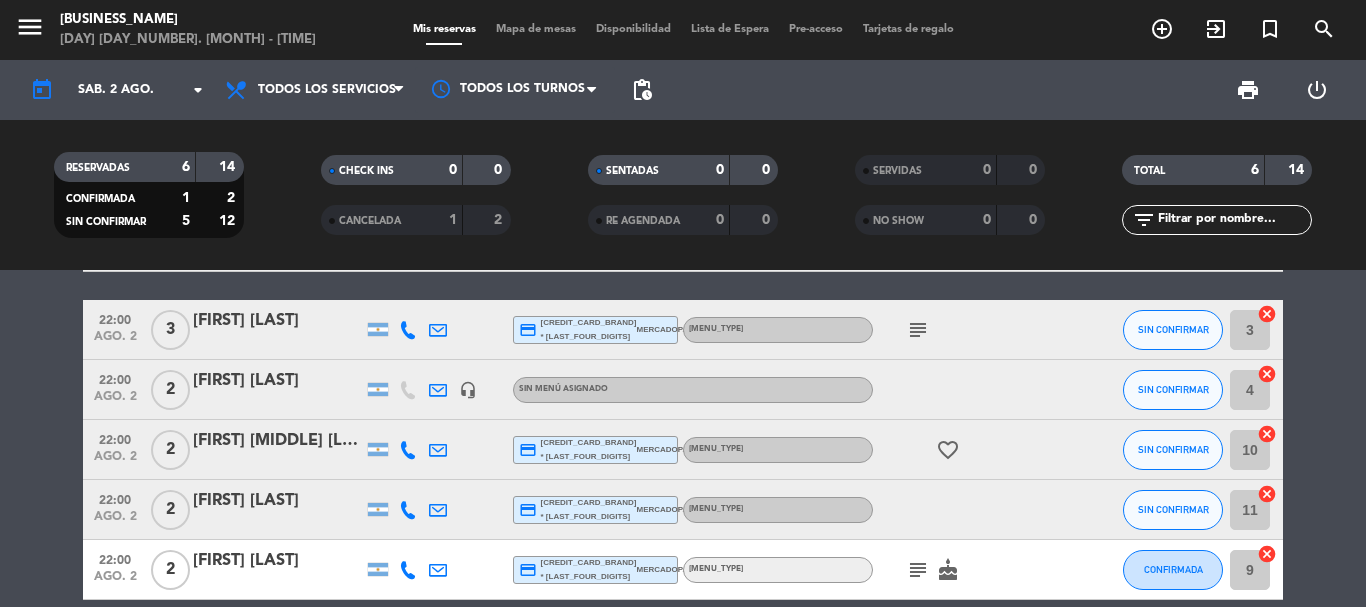 click on "subject" 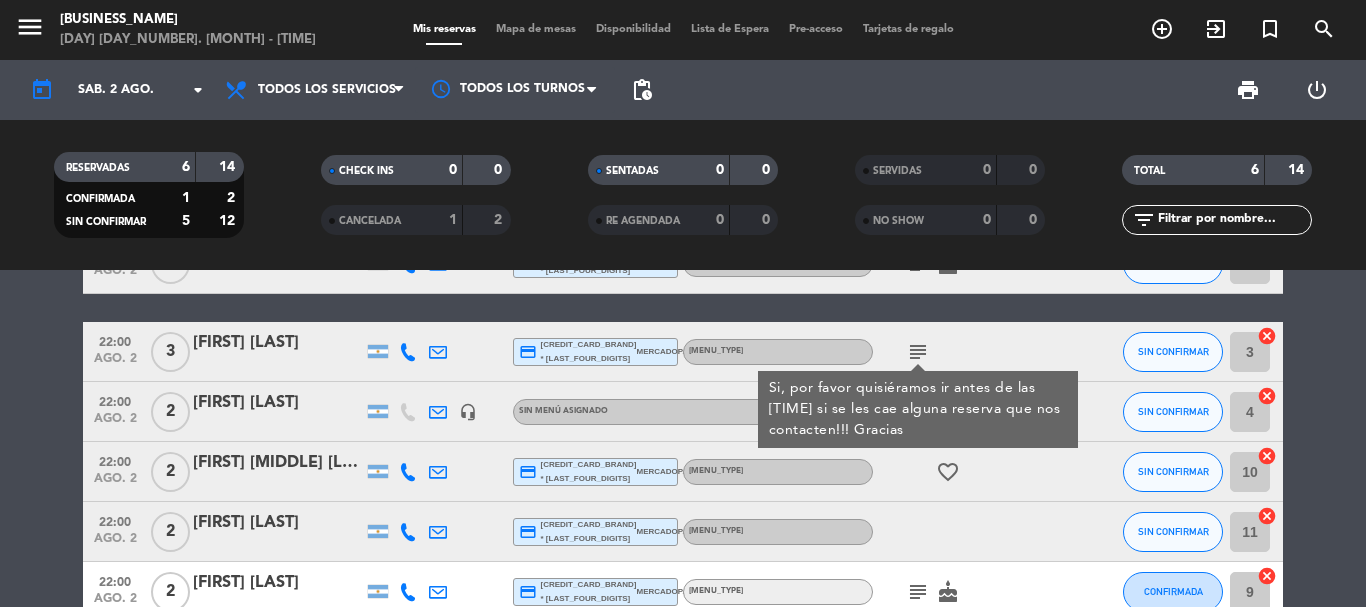 scroll, scrollTop: 100, scrollLeft: 0, axis: vertical 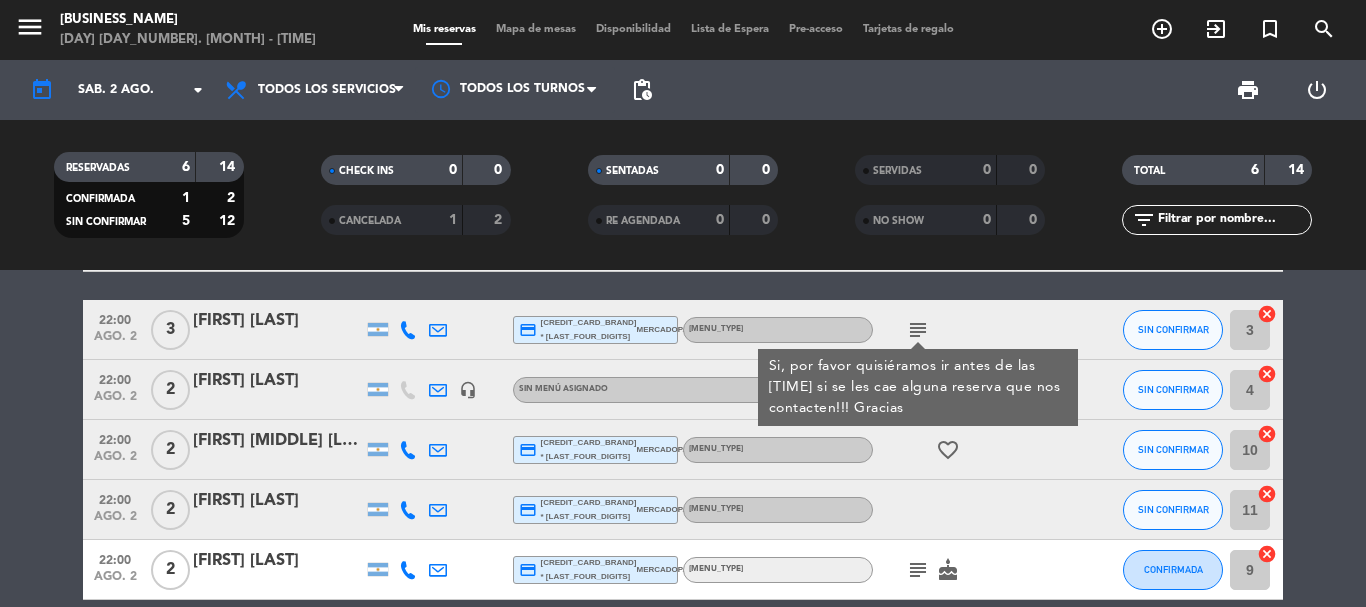 click on "[TIME]   [MONTH]. [DAY]   [NUMBER]   [FIRST]  [CREDIT_CARD_TYPE]  [CREDIT_CARD_BRAND] * [LAST_FOUR_DIGITS]   mercadopago   [MENU_TYPE]  subject   cake  SIN CONFIRMAR [NUMBER]  cancel   [TIME]   [MONTH]. [DAY]   [NUMBER]   [FIRST] [LAST]  [CREDIT_CARD_TYPE]  [CREDIT_CARD_BRAND] * [LAST_FOUR_DIGITS]   mercadopago   [MENU_TYPE]  subject  Si, por favor quisiéramos ir antes de las [TIME] si se les cae alguna reserva que nos contacten!!! Gracias SIN CONFIRMAR [NUMBER]  cancel   [TIME]   [MONTH]. [DAY]   [NUMBER]   [FIRST] [LAST]    headset_mic  Sin menú asignado SIN CONFIRMAR [NUMBER]  cancel   [TIME]   [MONTH]. [DAY]   [NUMBER]   [FIRST] [LAST]  [CREDIT_CARD_TYPE]  [CREDIT_CARD_BRAND] * [LAST_FOUR_DIGITS]   mercadopago   [MENU_TYPE]  favorite_border  SIN CONFIRMAR [NUMBER]  cancel   [TIME]   [MONTH]. [DAY]   [NUMBER]   [FIRST] [LAST]  [CREDIT_CARD_TYPE]  [CREDIT_CARD_BRAND] * [LAST_FOUR_DIGITS]   mercadopago   [MENU_TYPE] SIN CONFIRMAR [NUMBER]  cancel   [TIME]   [MONTH]. [DAY]   [NUMBER]   [FIRST] [LAST]  [CREDIT_CARD_TYPE]  [CREDIT_CARD_BRAND] * [LAST_FOUR_DIGITS]   mercadopago   [MENU_TYPE]  subject   cake  CONFIRMADA [NUMBER]  cancel" 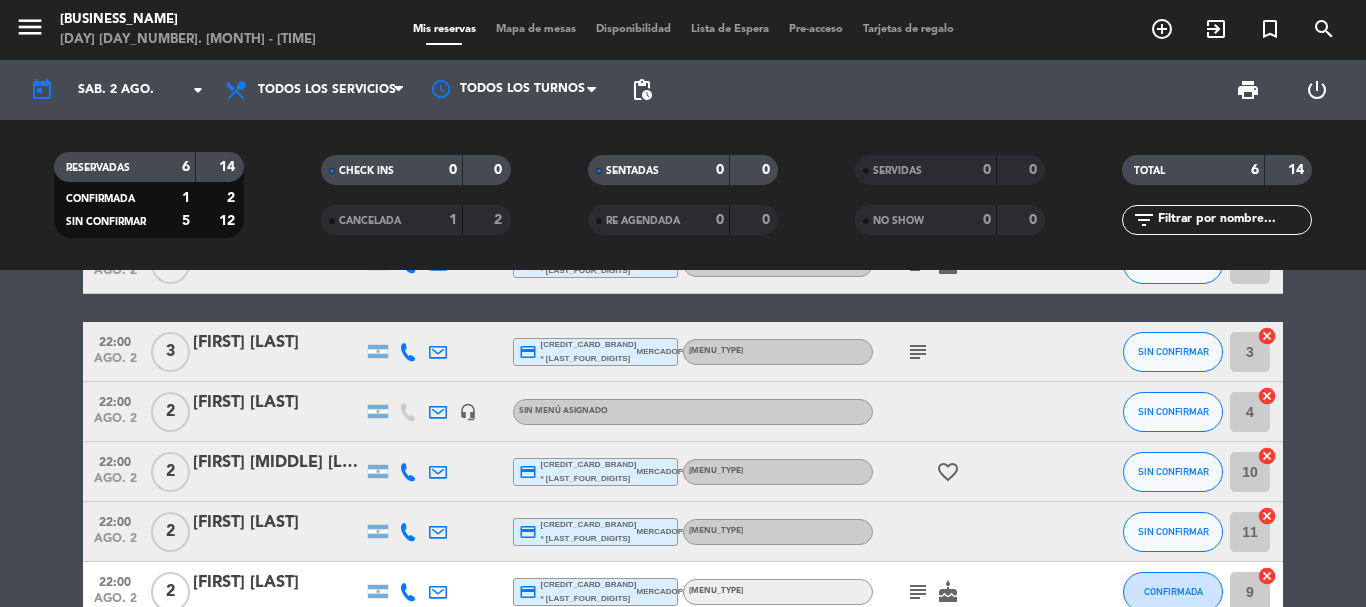 scroll, scrollTop: 0, scrollLeft: 0, axis: both 